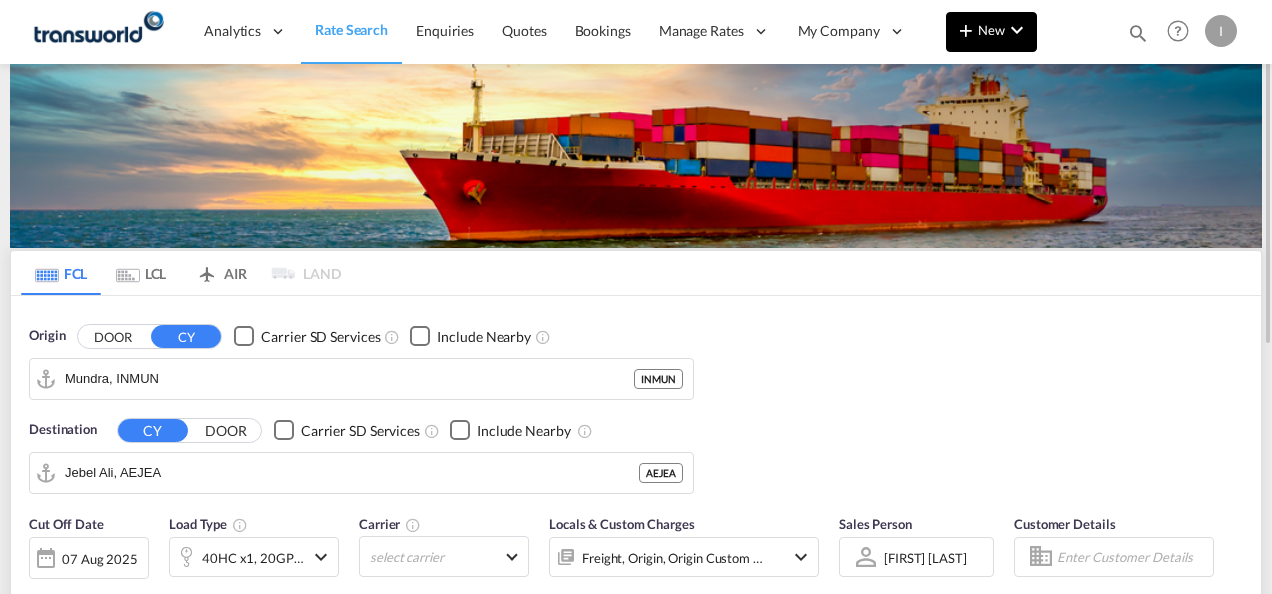 scroll, scrollTop: 0, scrollLeft: 0, axis: both 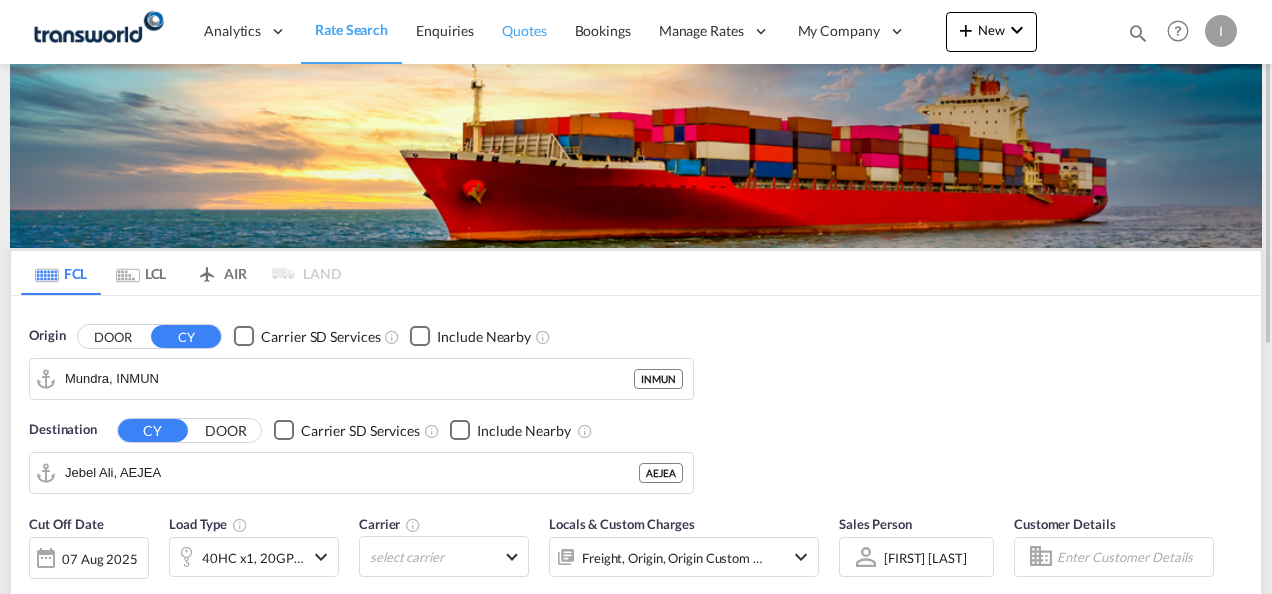 click on "Quotes" at bounding box center [524, 30] 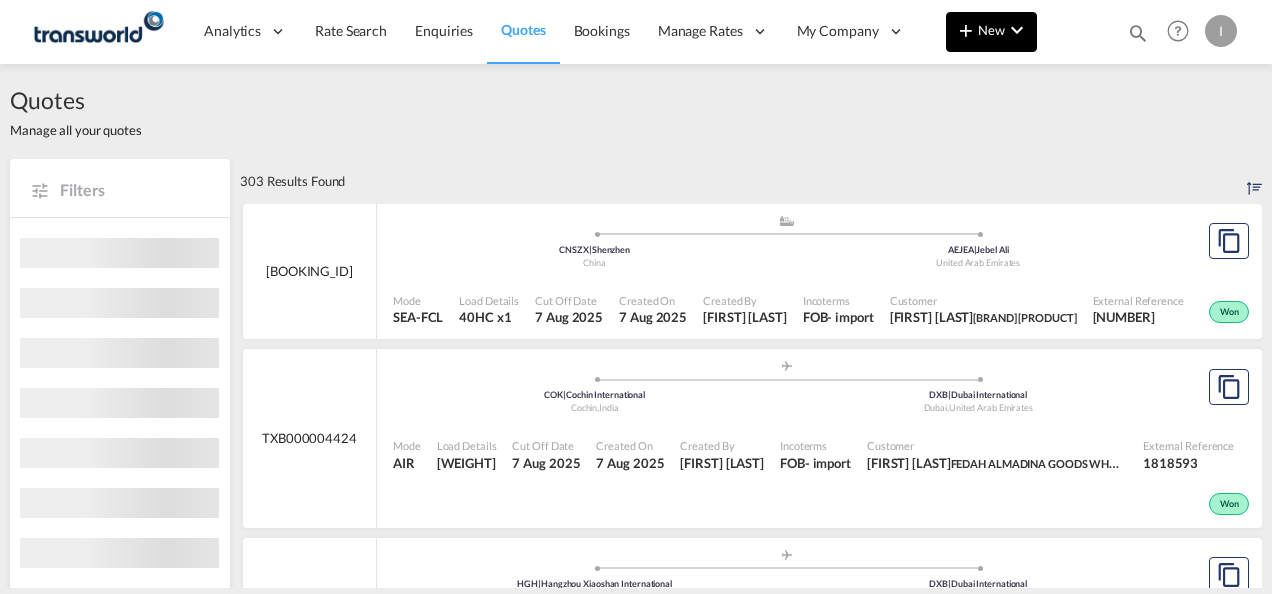 click on "New" at bounding box center [991, 32] 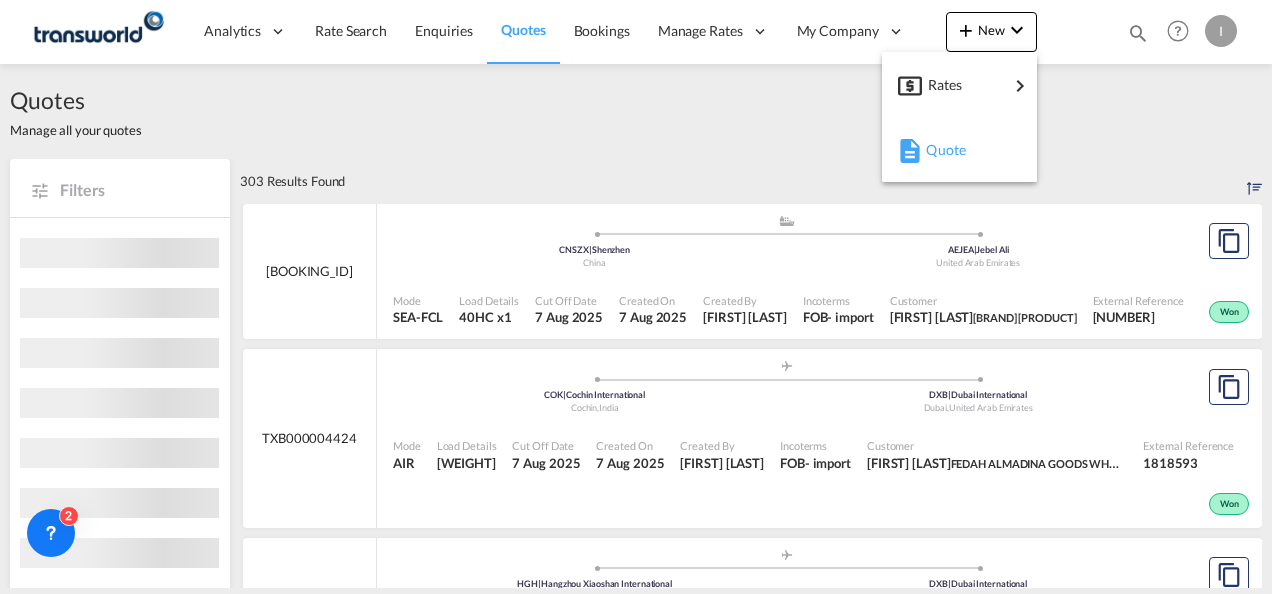 click on "Quote" at bounding box center [963, 150] 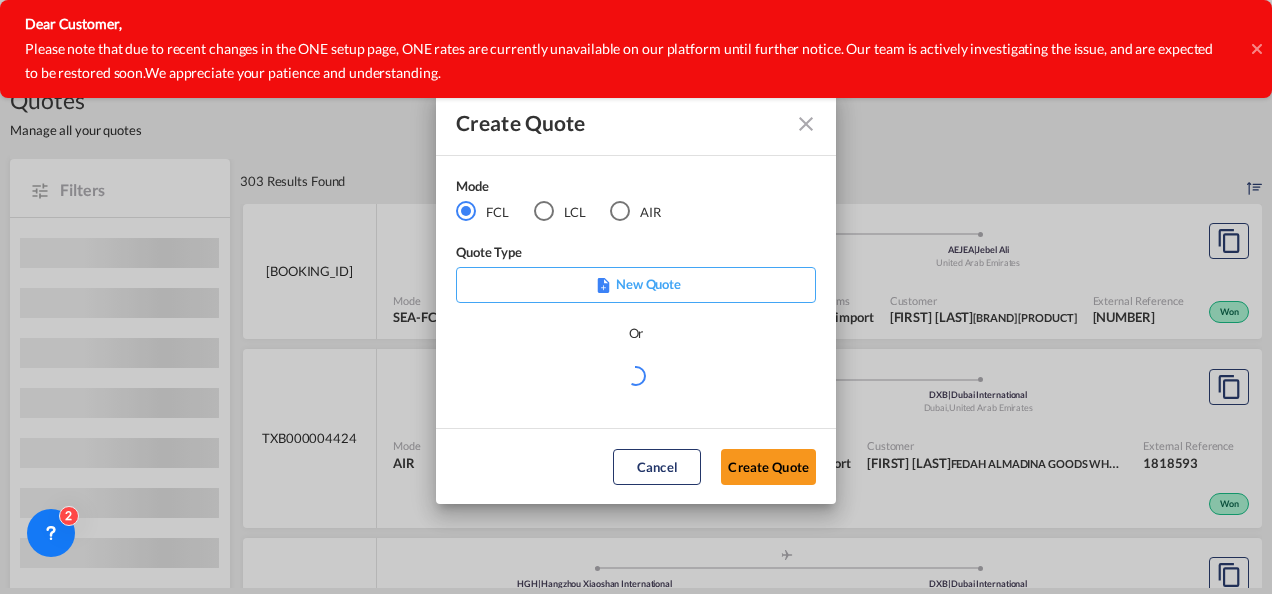 click at bounding box center (620, 211) 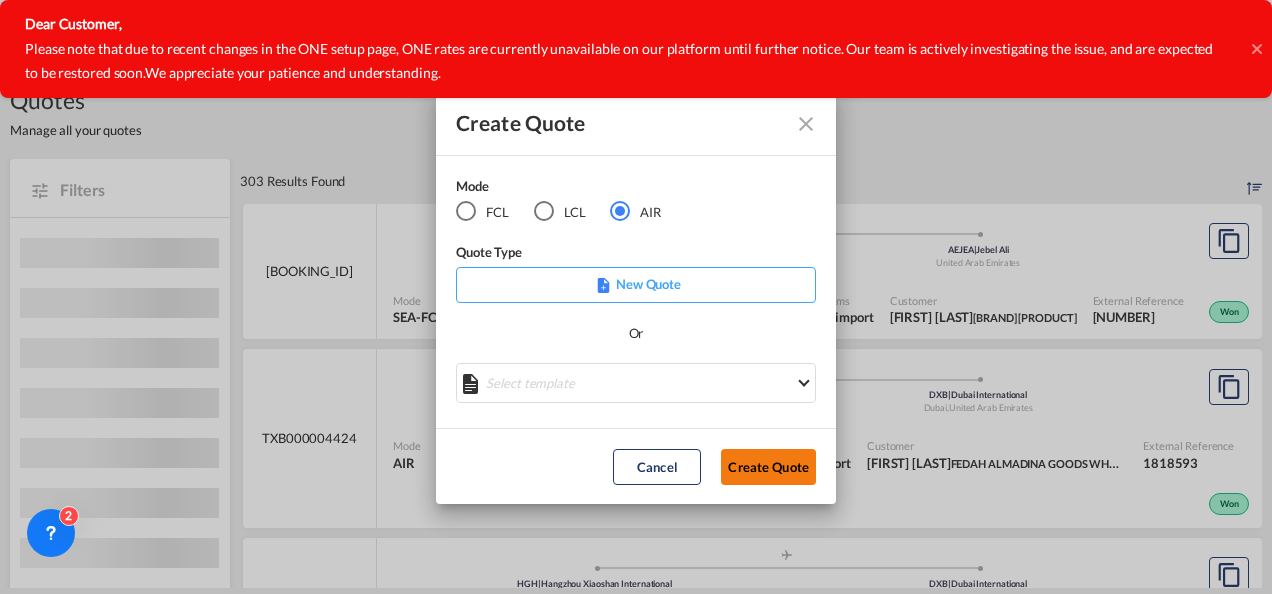 click on "Create Quote" 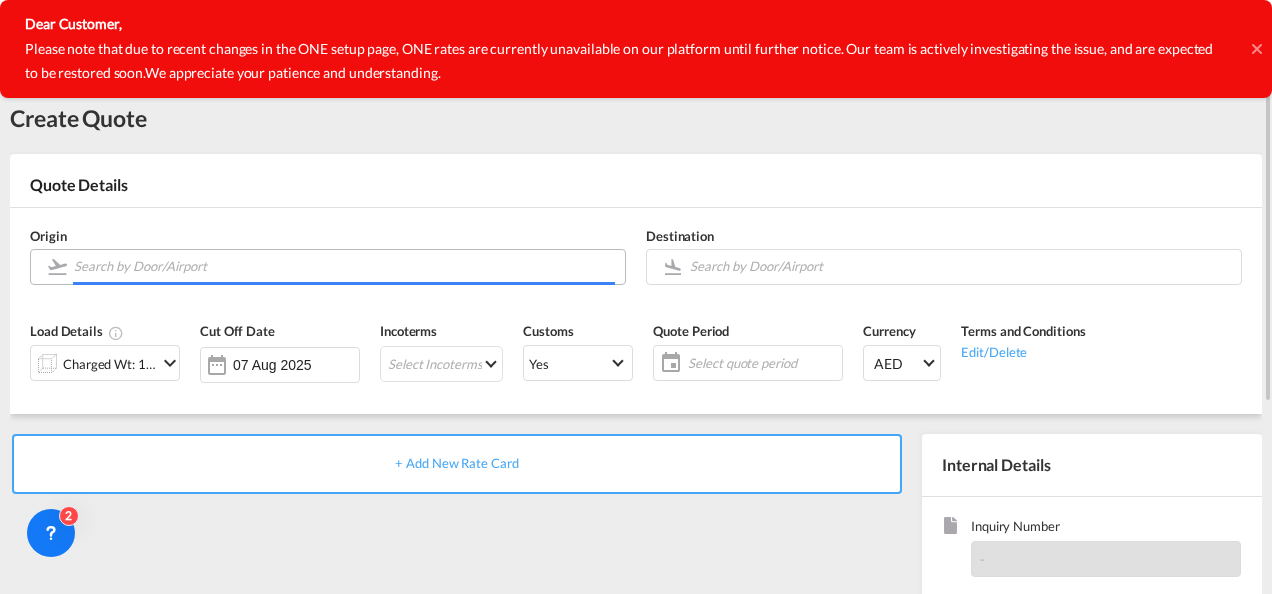 click at bounding box center (344, 266) 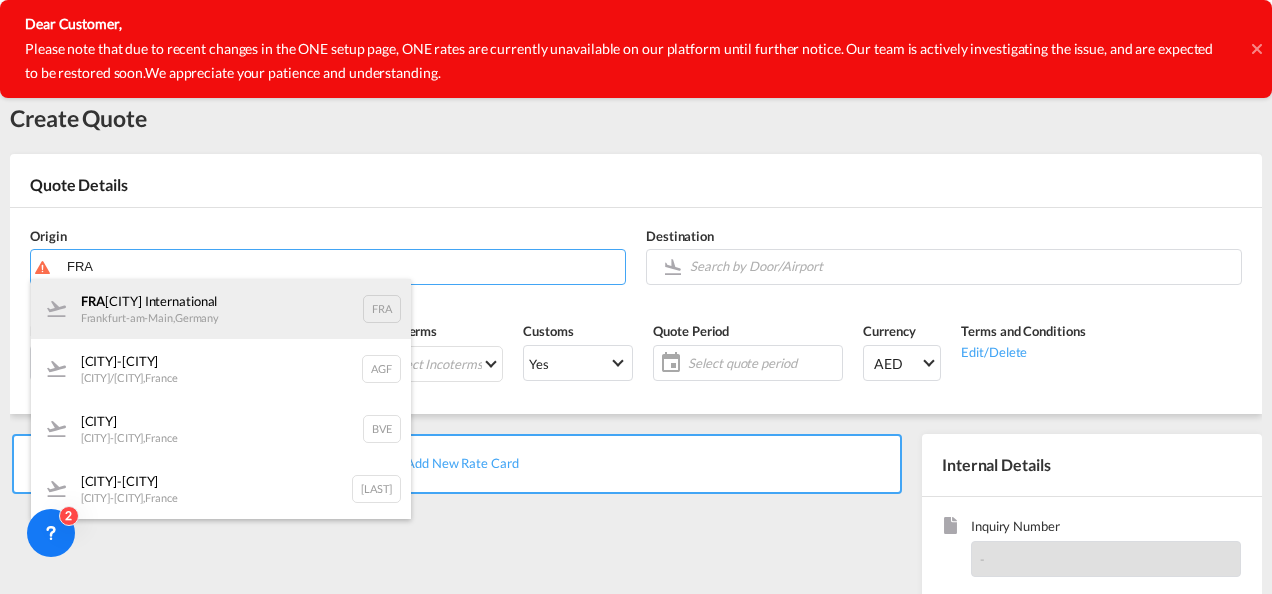 click on "[CITY] [CITY] International [CITY]-[CITY] , [COUNTRY]
FRA" at bounding box center (221, 309) 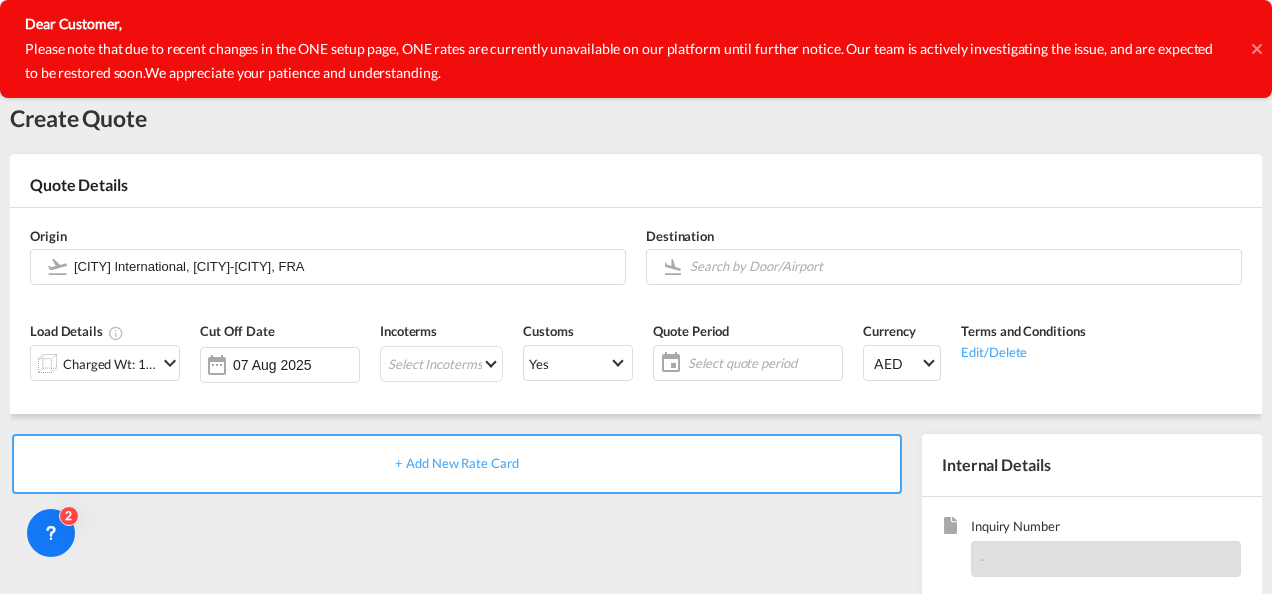 click on "Dear Customer, Please note that due to recent changes in the ONE setup page, ONE rates are currently unavailable on our platform until further notice. Our team is actively investigating the issue, and are expected to be restored soon.  We appreciate your patience and understanding." at bounding box center [636, 49] 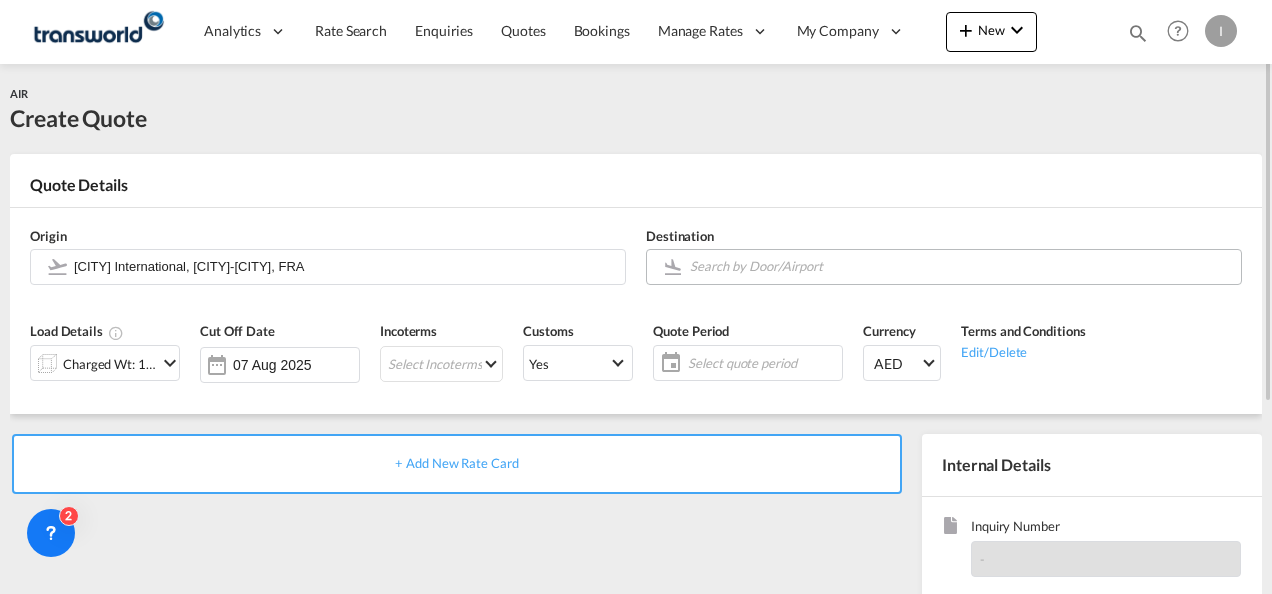 click at bounding box center (960, 266) 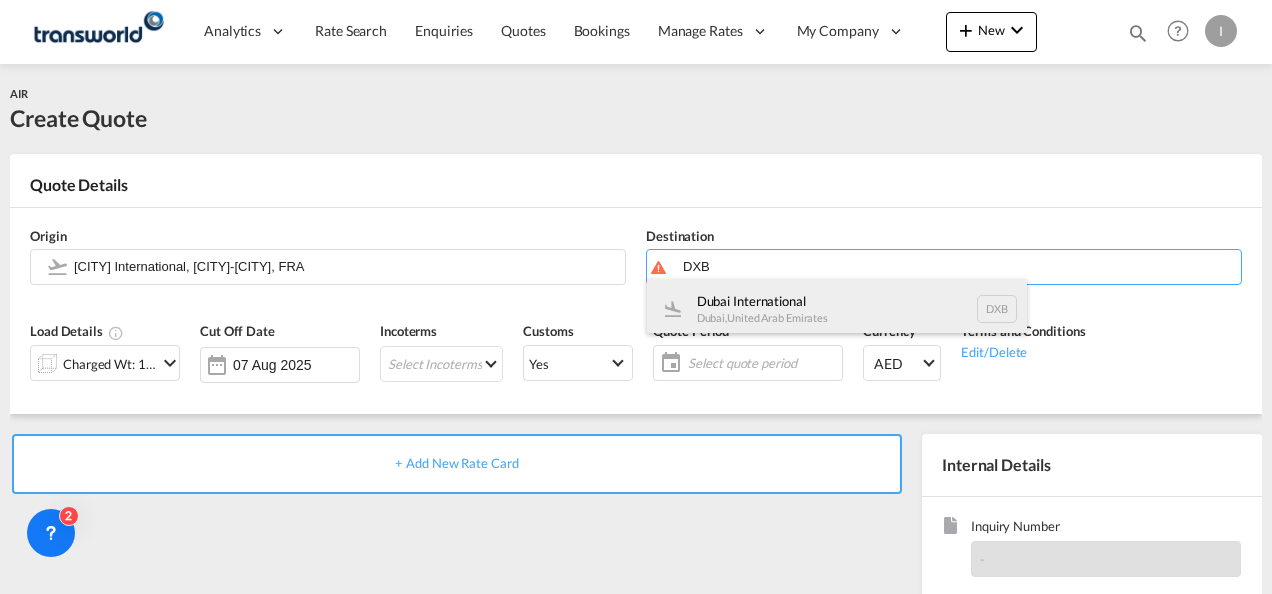 click on "[CITY] International
[CITY] , [COUNTRY]
DXB" at bounding box center (837, 309) 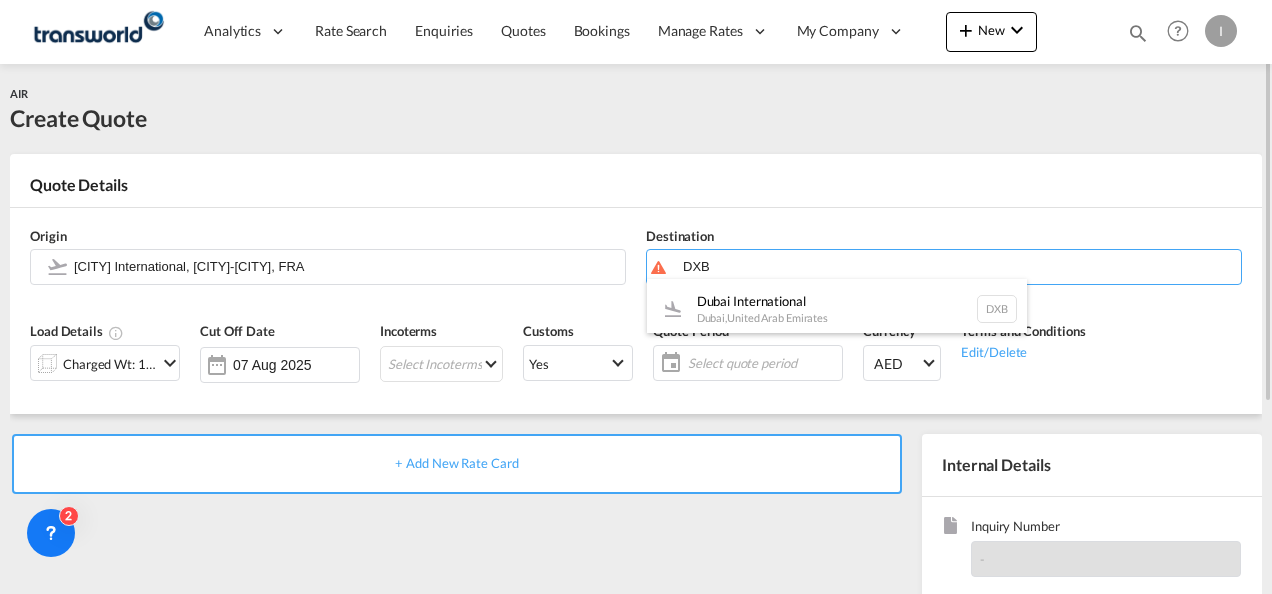 type on "Dubai International, Dubai, DXB" 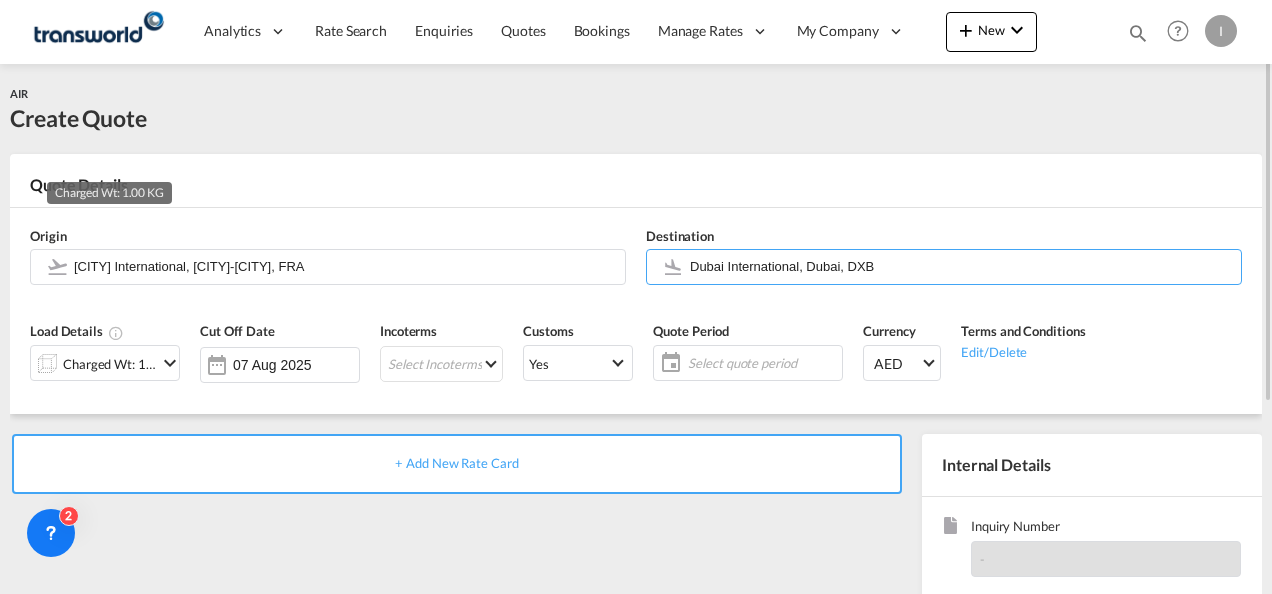 click on "Charged Wt: 1.00 KG" at bounding box center [110, 364] 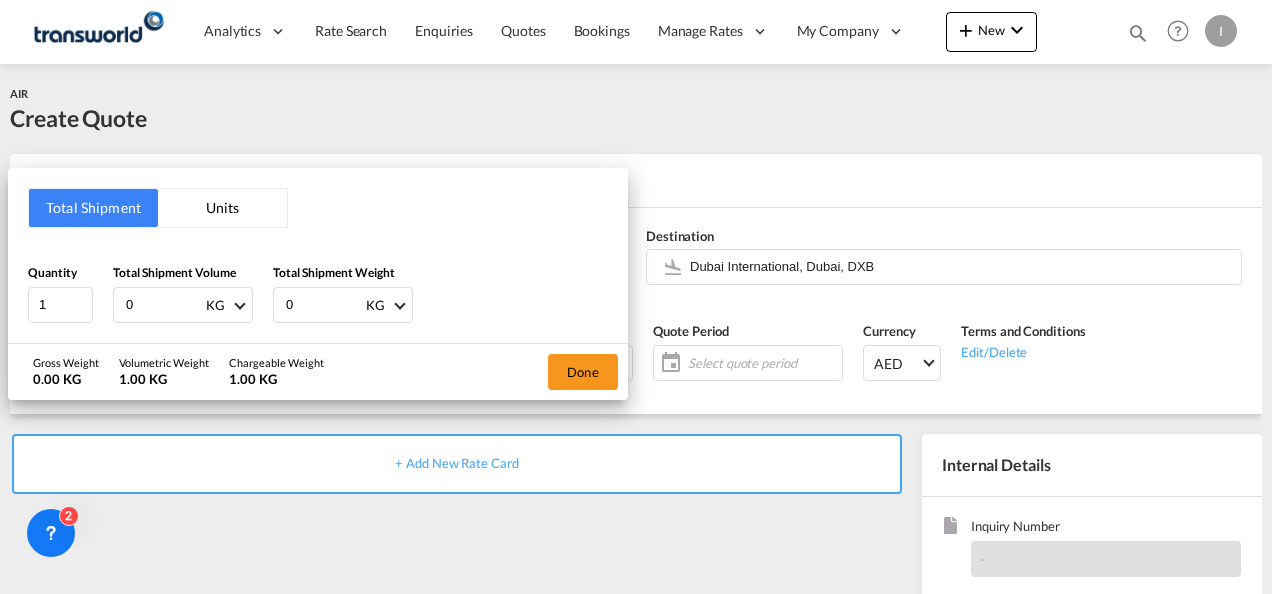 drag, startPoint x: 138, startPoint y: 300, endPoint x: 114, endPoint y: 304, distance: 24.33105 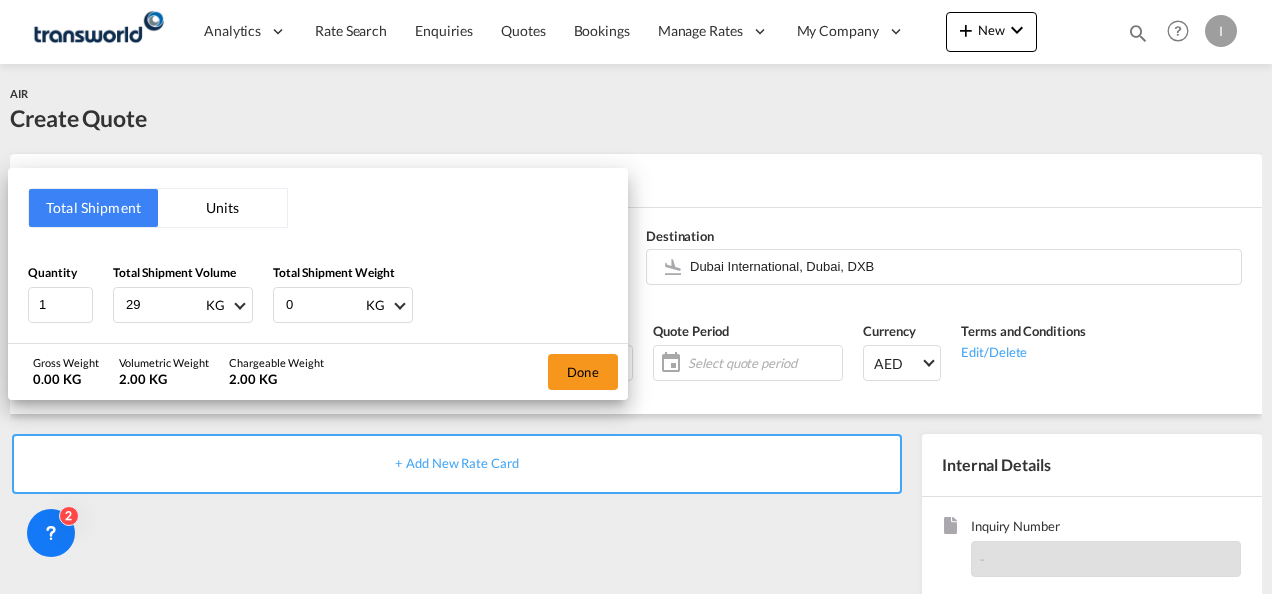 type on "29" 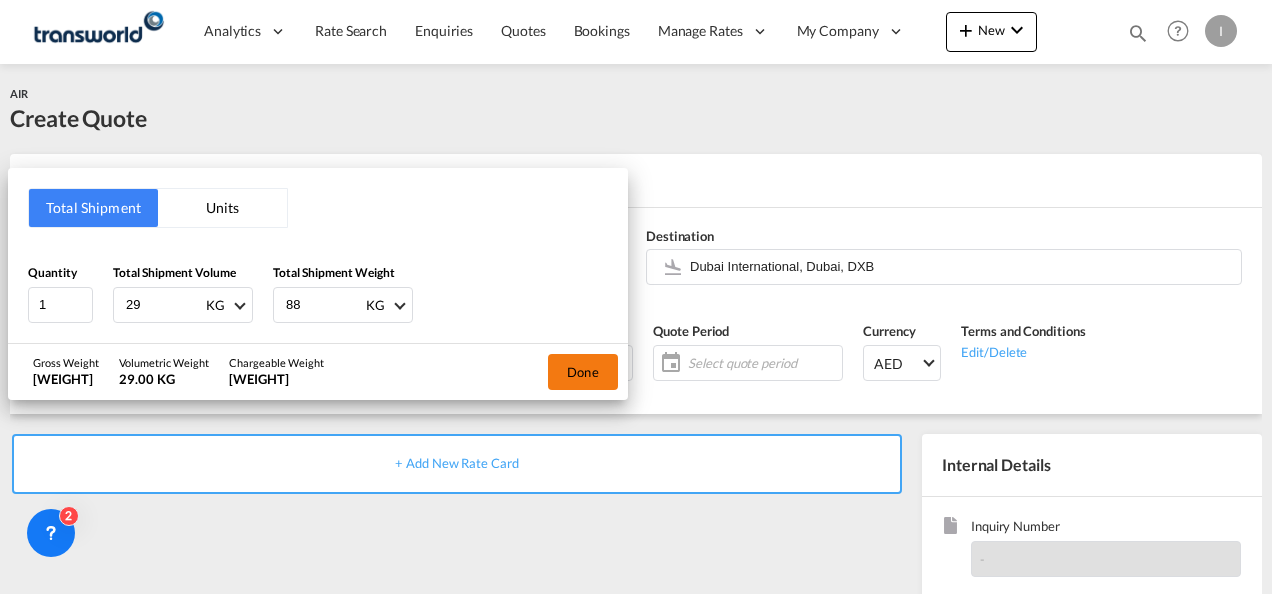 type on "88" 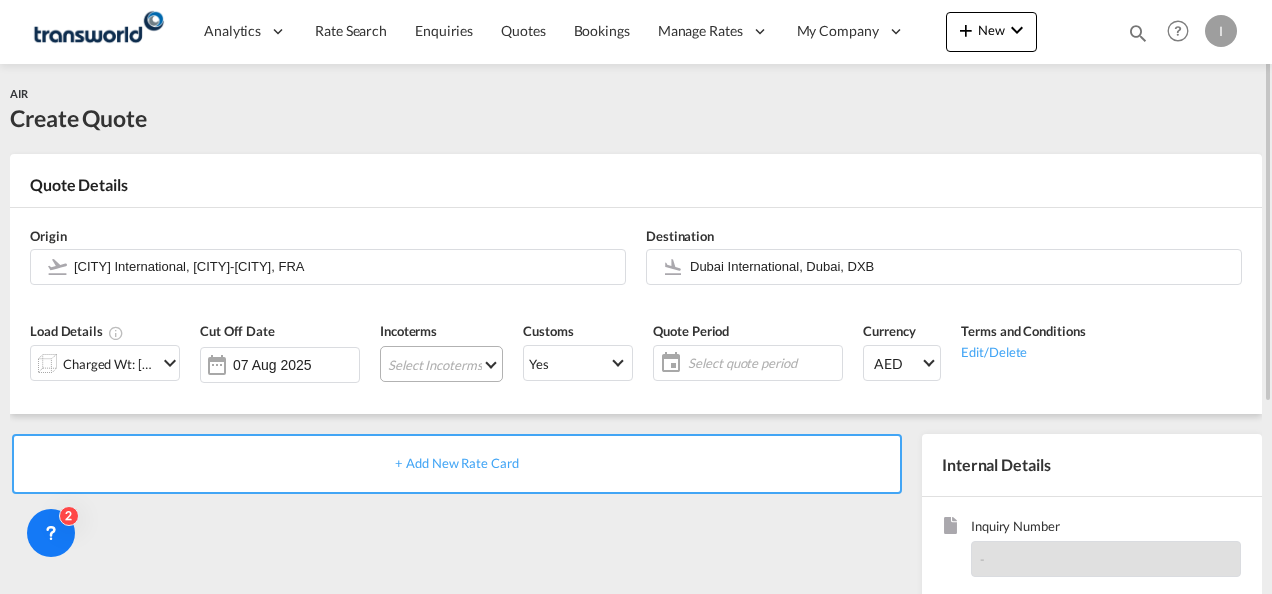 click on "Select Incoterms
CIF - import
Cost,Insurance and Freight FOB - import
Free on Board FAS - import
Free Alongside Ship FOB - export
Free on Board EXW - export
Ex Works CFR - export
Cost and Freight DAP - import
Delivered at Place DDP - export
Delivery Duty Paid DPU - export
Delivery at Place Unloaded CPT - export
Carrier Paid to DPU - import
Delivery at Place Unloaded CFR - import
Cost and Freight EXW - import
Ex Works FCA - import
Free Carrier CIF - export
Cost,Insurance and Freight DAP - export
Delivered at Place CIP - export
Carriage and Insurance Paid to FCA - export
Free Carrier CIP - import
Carriage and Insurance Paid to CPT - import
Carrier Paid to FAS - export
Free Alongside Ship" at bounding box center [441, 364] 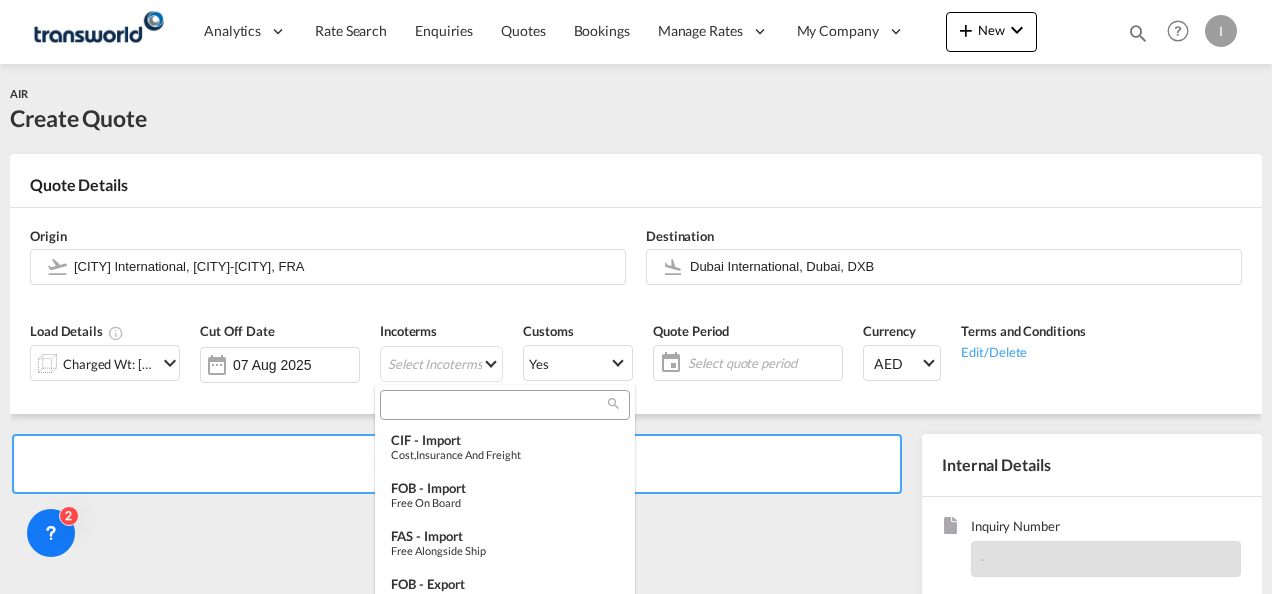 click at bounding box center (497, 405) 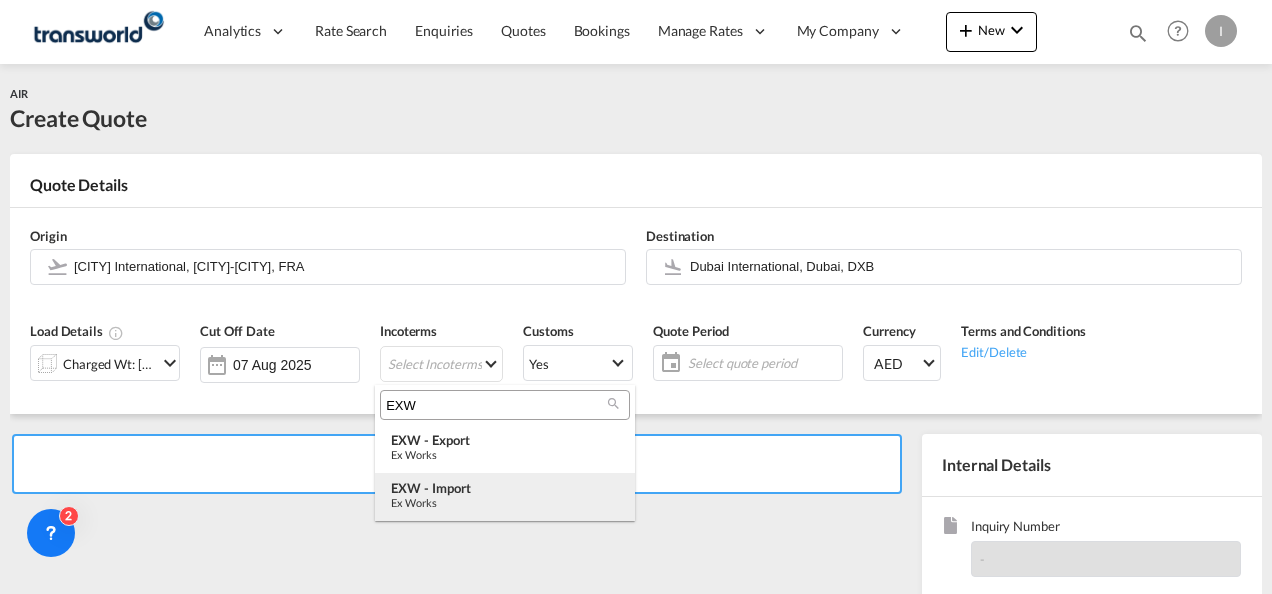 type on "EXW" 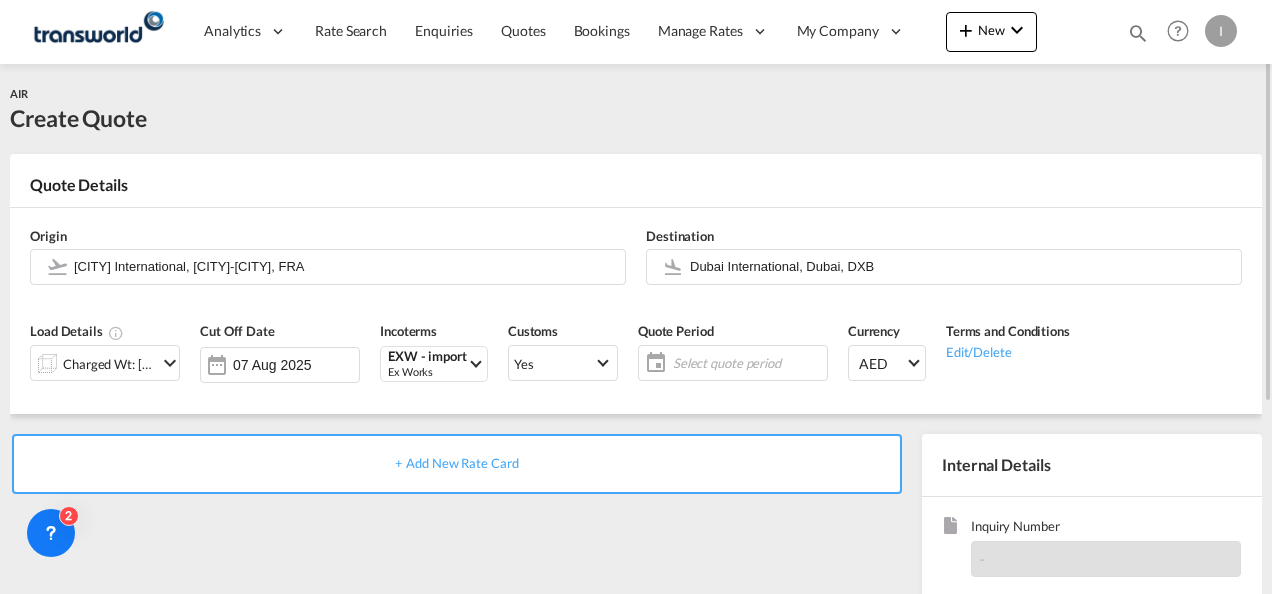 click on "Select quote period" 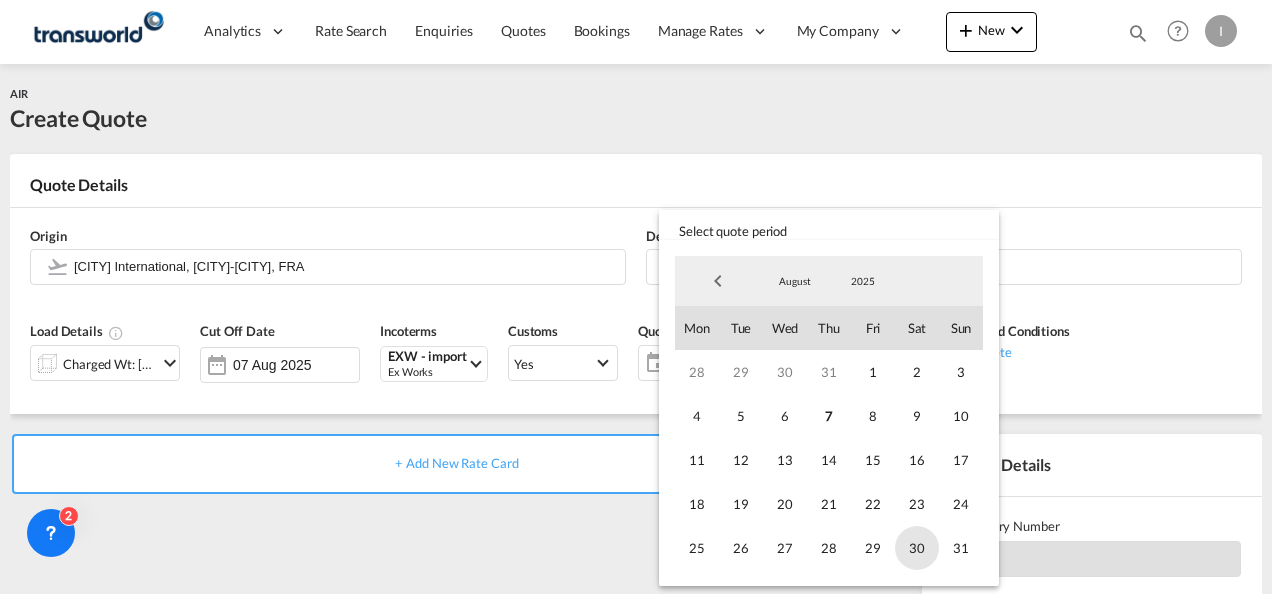 click on "30" at bounding box center (917, 548) 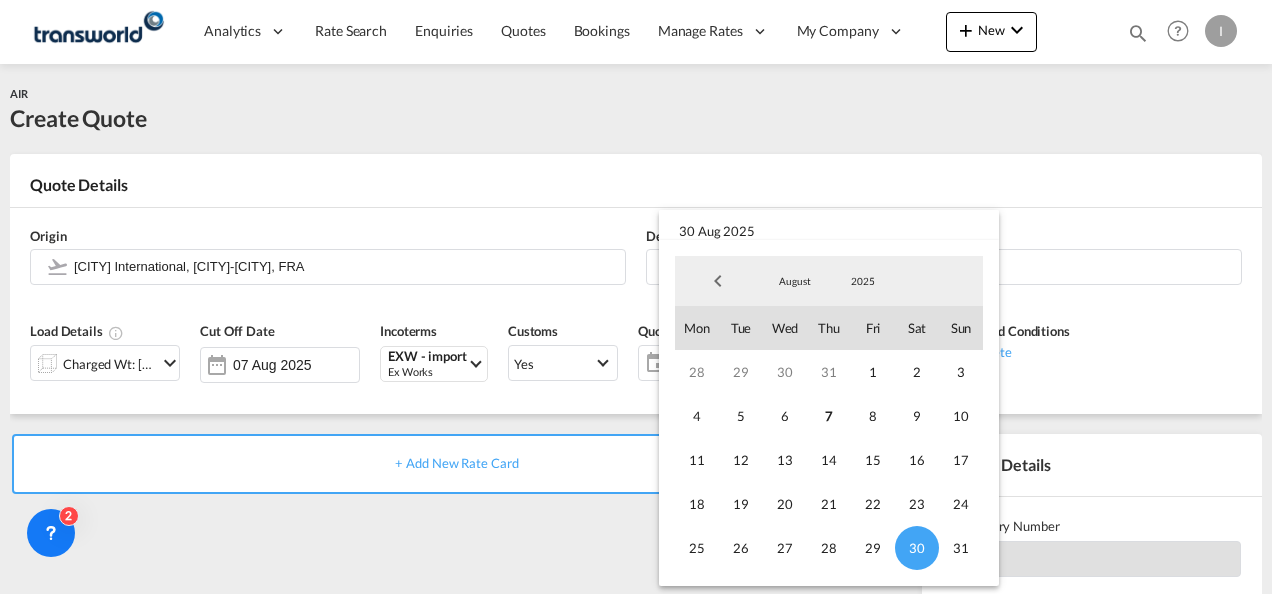 click at bounding box center [636, 297] 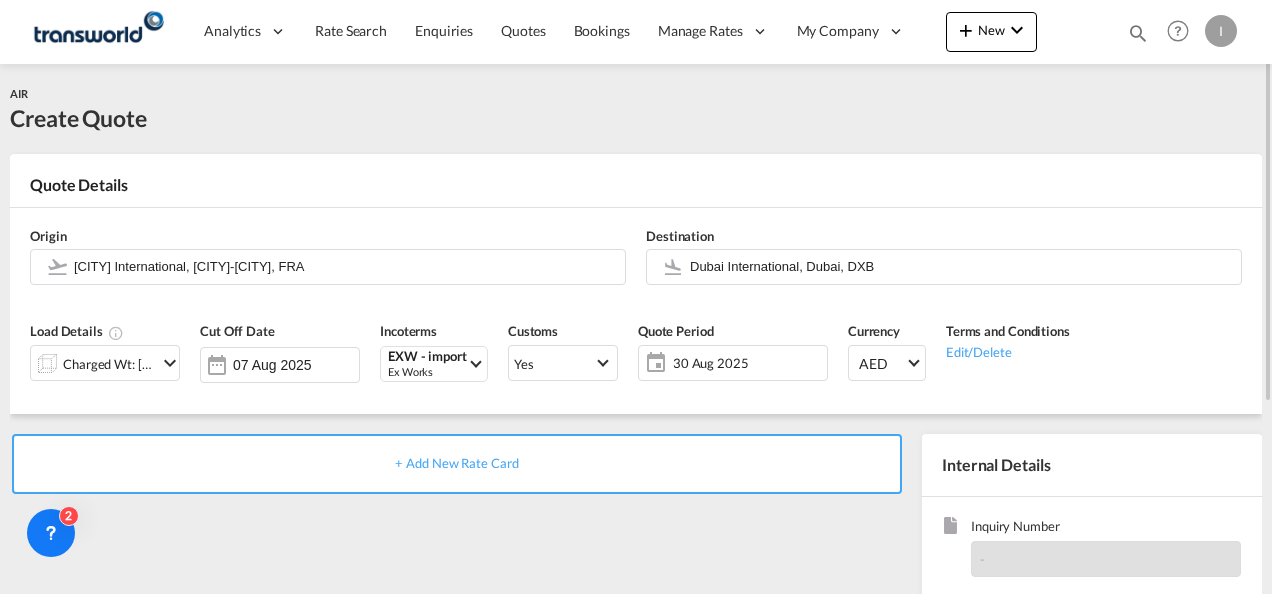 scroll, scrollTop: 200, scrollLeft: 0, axis: vertical 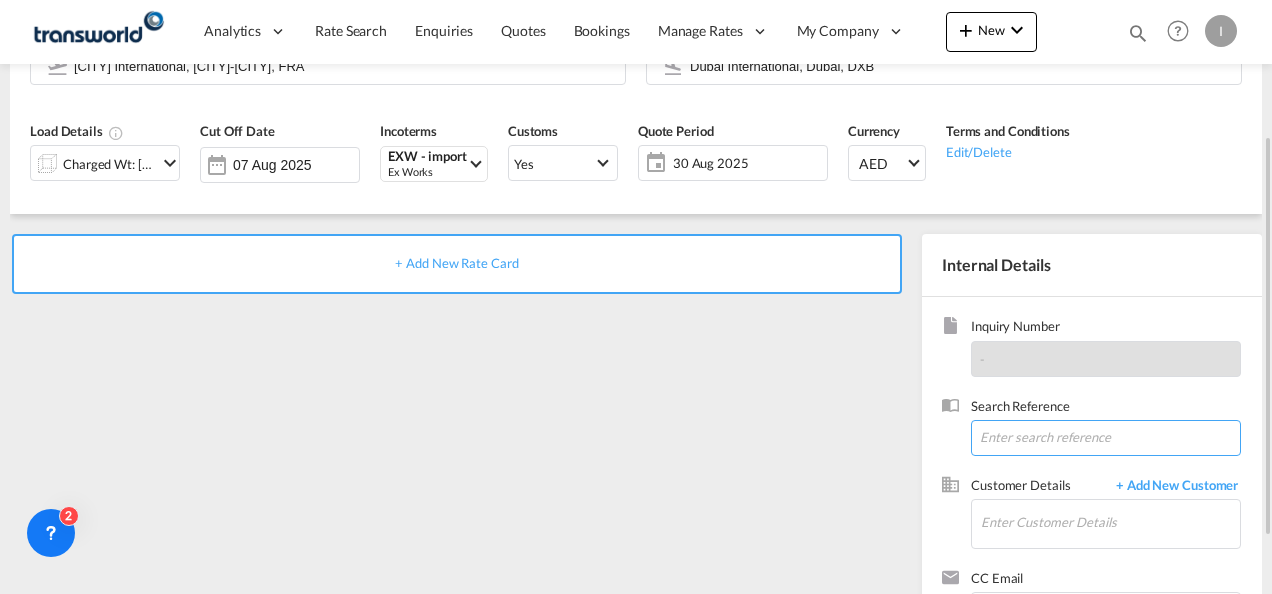 click at bounding box center [1106, 438] 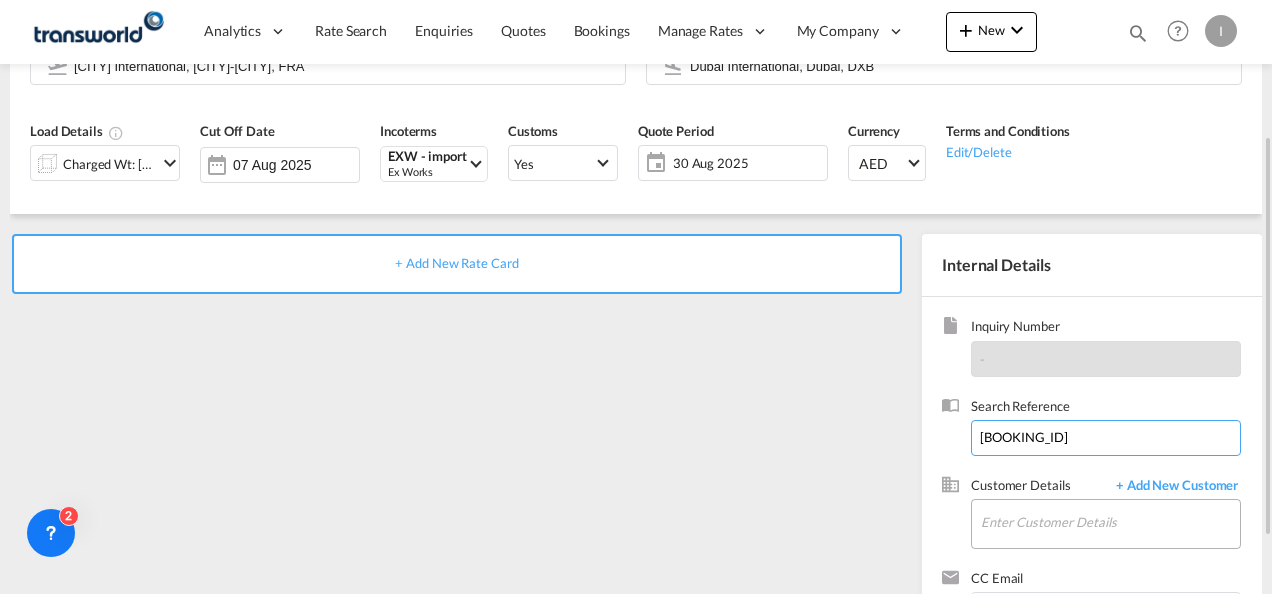 type on "[BOOKING_ID]" 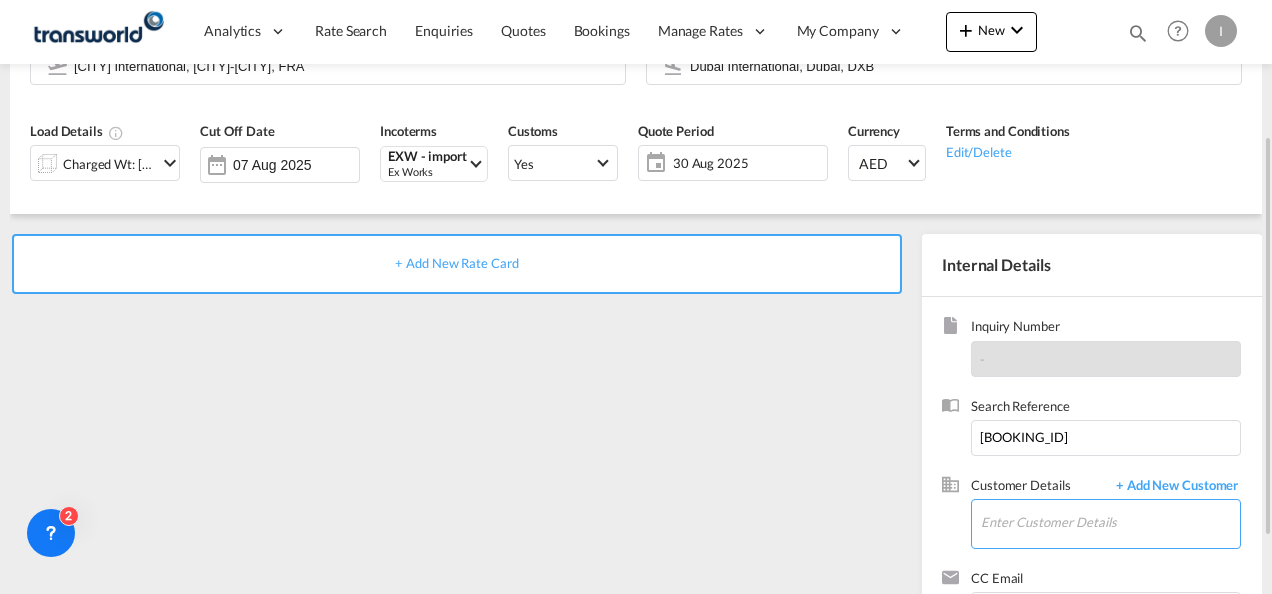 click on "Enter Customer Details" at bounding box center [1110, 522] 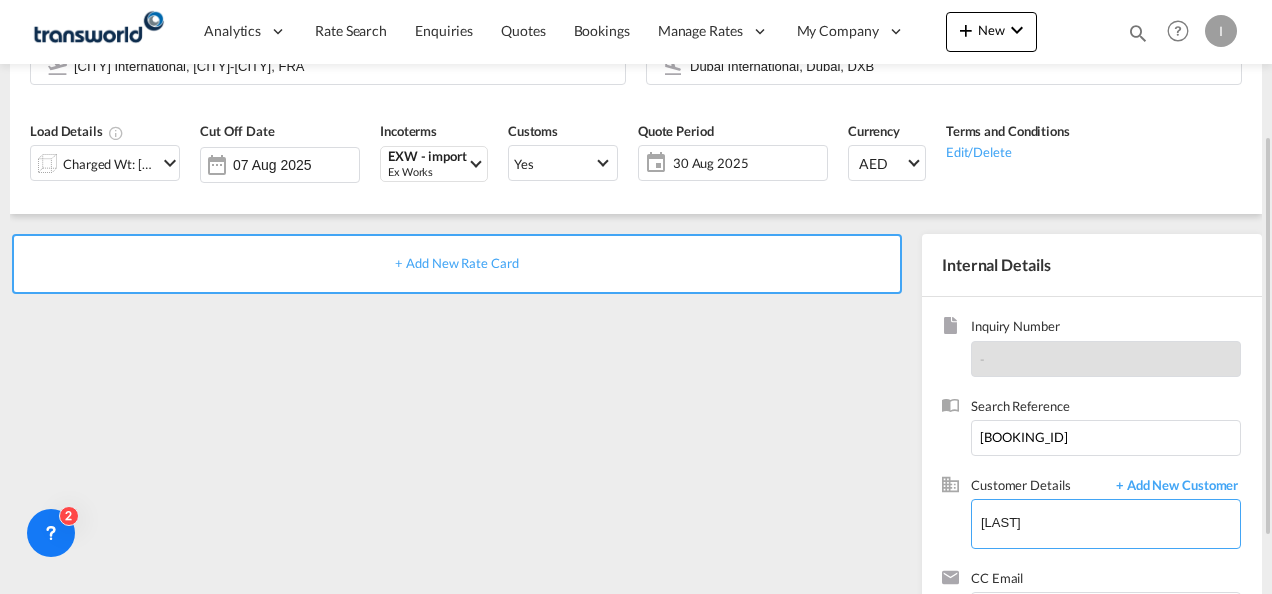 type on "S" 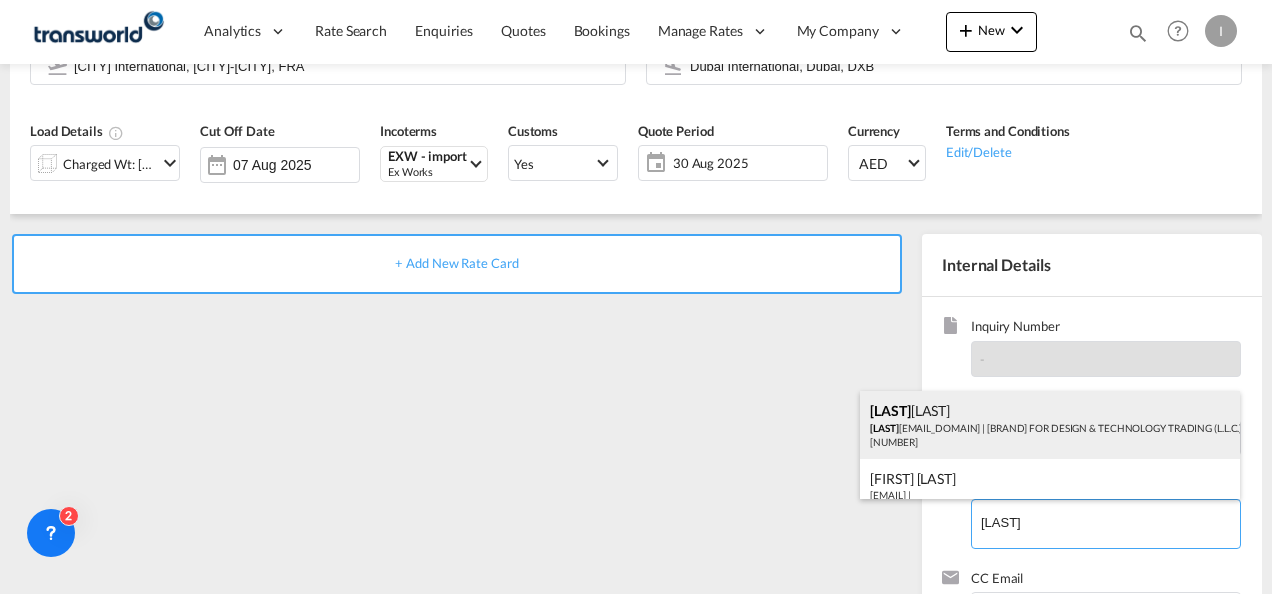 click on "[FIRST]  [LAST] [USER]@[DOMAIN]    |    [COMPANY]
|      [NUMBER]" at bounding box center (1050, 425) 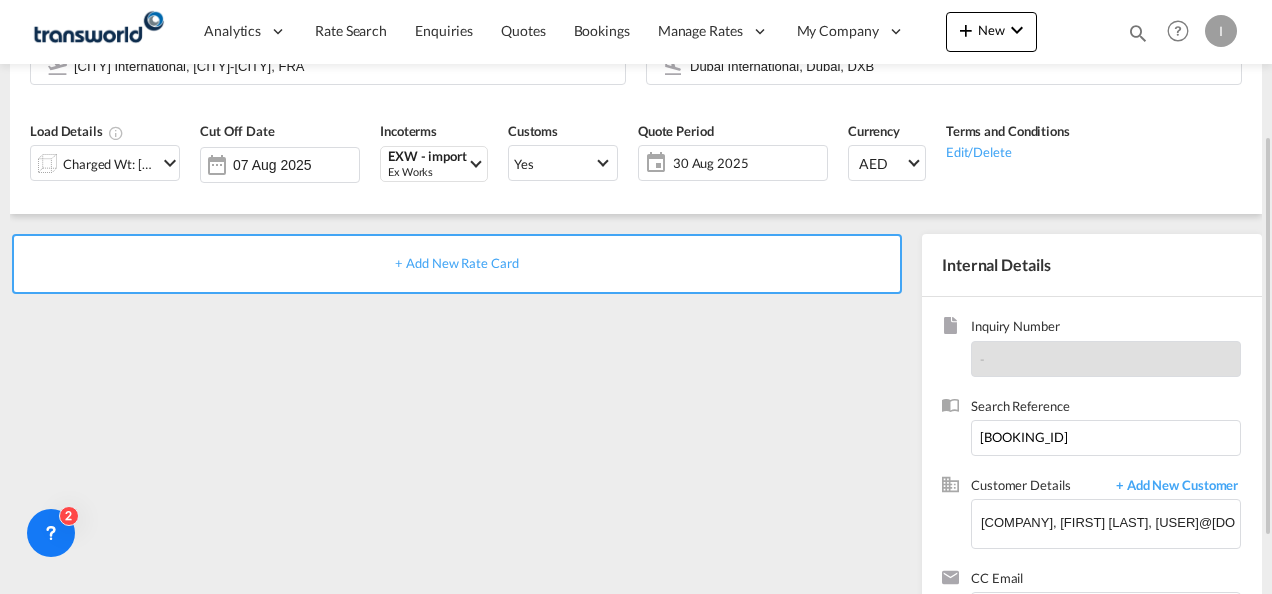 click on "+ Add New Rate Card" at bounding box center [456, 263] 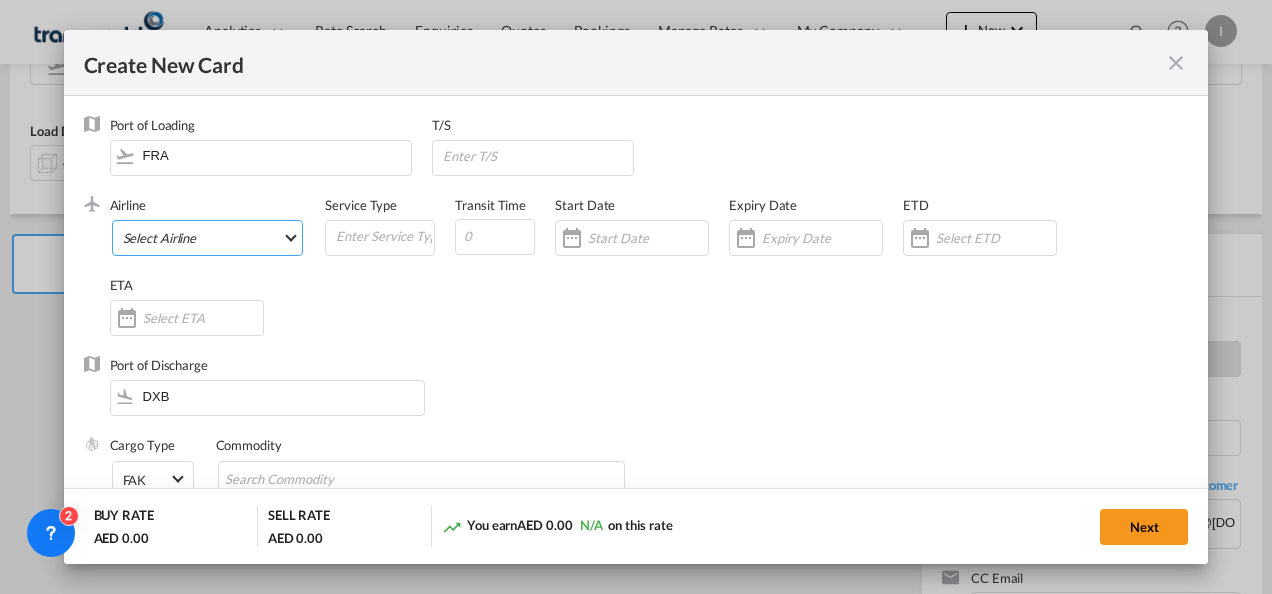 click on "Select Airline
AIR EXPRESS S.A. (1166- / -)
CMA CGM Air Cargo (1140-2C / -)
DDWL Logistics (1138-AU / -)
Fast Logistics (1150-AE / -)
NFS Airfreight (1137-NL / -)
PROAIR (1135-DE / -)
Transportdeal WW (1141-SE / -)
21 Air LLC (964-2I*-681-US / 681)
40-Mile Air, Ltd. (145-Q5* / -)
8165343 Canada Inc. dba Air Canada Rouge (164-RV / -)
9 Air Co Ltd (793-AQ-902-CN / 902)
9G Rail Limited (1101-9G* / -)
A.P.G. Distribution System (847-A1 / -)
AB AVIATION (821-Y6 / -)
ABC Aerolineas S.A. de C.V. (935-4O*-837-MX / 837)
ABSA  -  Aerolinhas Brasileiras S.A dba LATAM Cargo Brasil (95-M3-549-BR / 549)
ABX Air, Inc. (32-GB-832-US / 832)
AccesRail and Partner Railways (772-9B* / -)
ACE Belgium Freighters S.A. (222-X7-744-BE / 744)
ACP fly (1147-PA / -)
ACT Havayollari A.S. (624-9T*-556-TR / 556)
Adria Airways (JP / -)
Advanced Air, LLC (1055-AN / -)
Aegean Airlines (575-A3-390-GR / 390)
Aeko Kula, LLC dba Aloha Air Cargo (427-KH-687-US / 687)
Aer Lingus Limited (369-EI-53-IE / 53)" at bounding box center [208, 238] 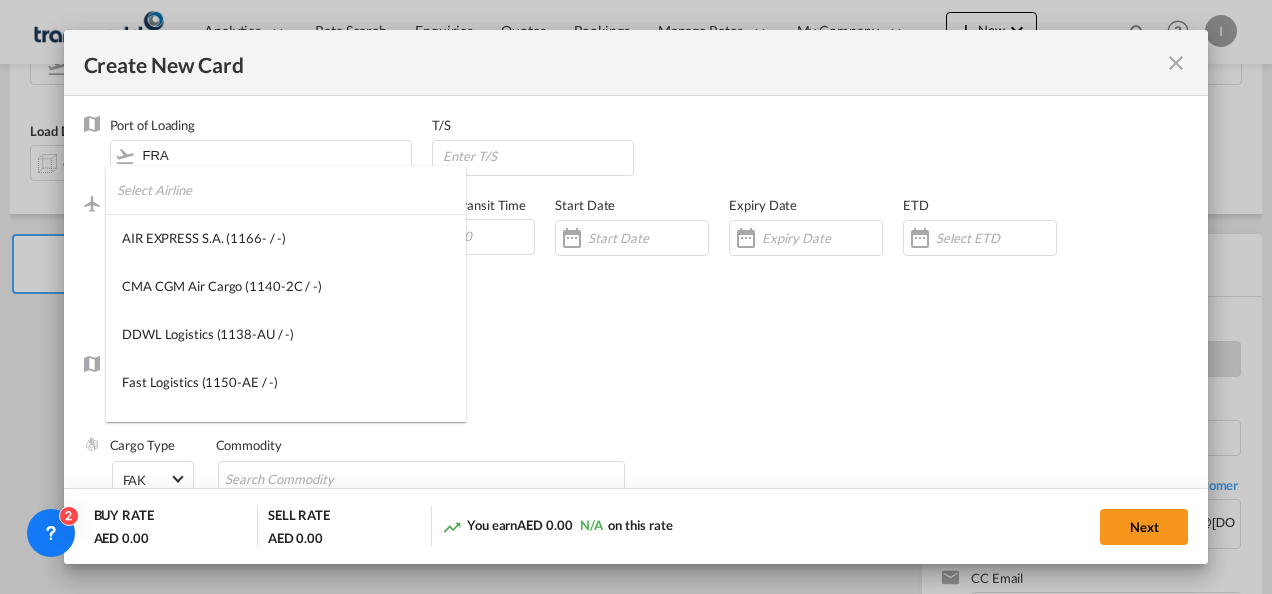 click at bounding box center [291, 190] 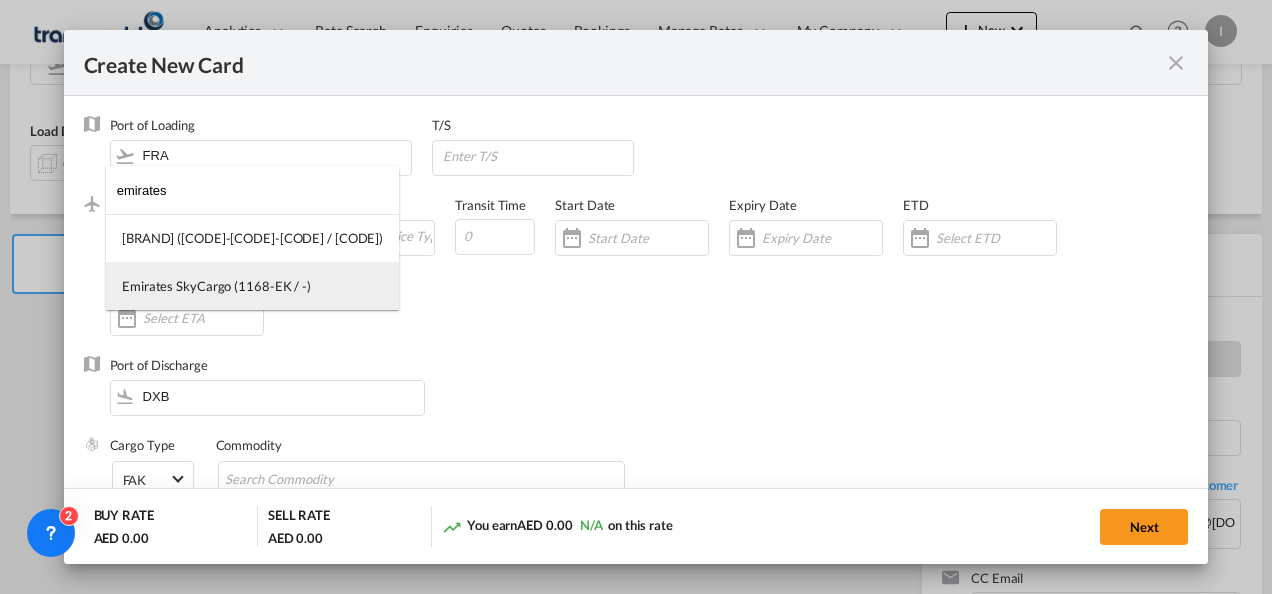 type on "emirates" 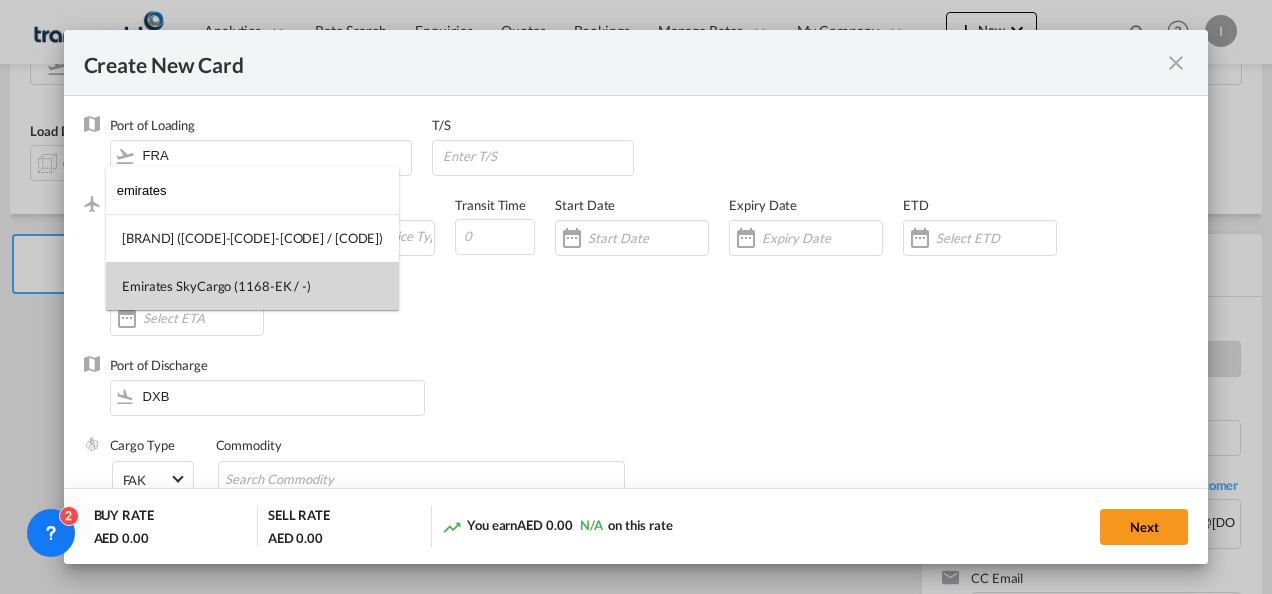 click on "Emirates SkyCargo (1168-EK / -)" at bounding box center [216, 286] 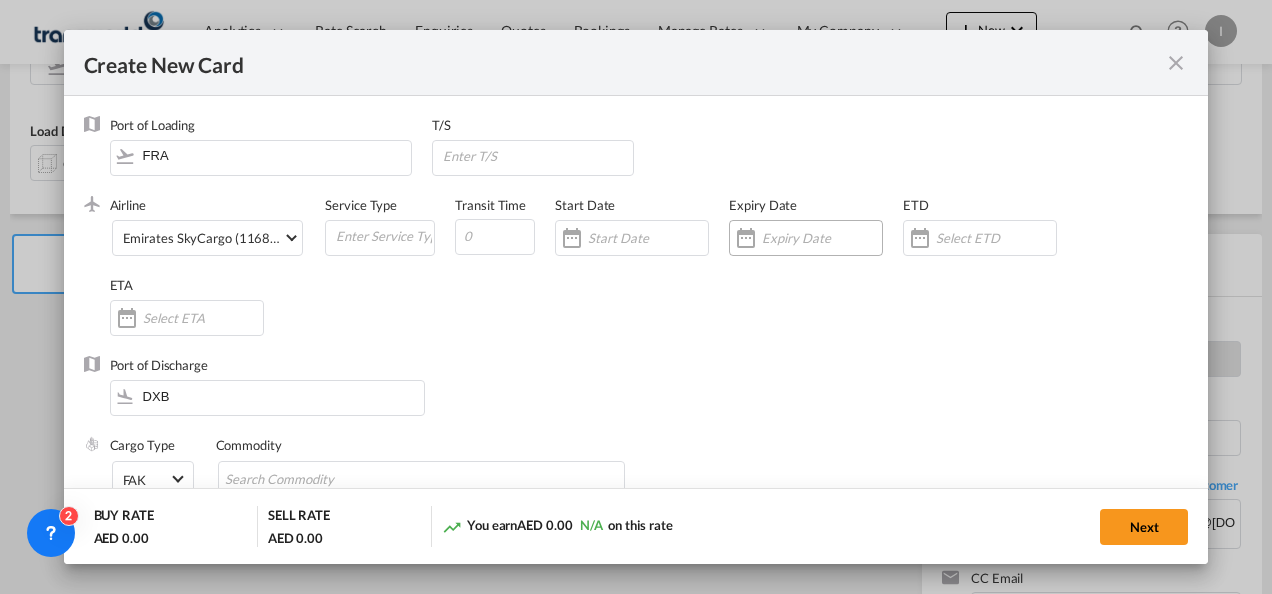 click at bounding box center (806, 238) 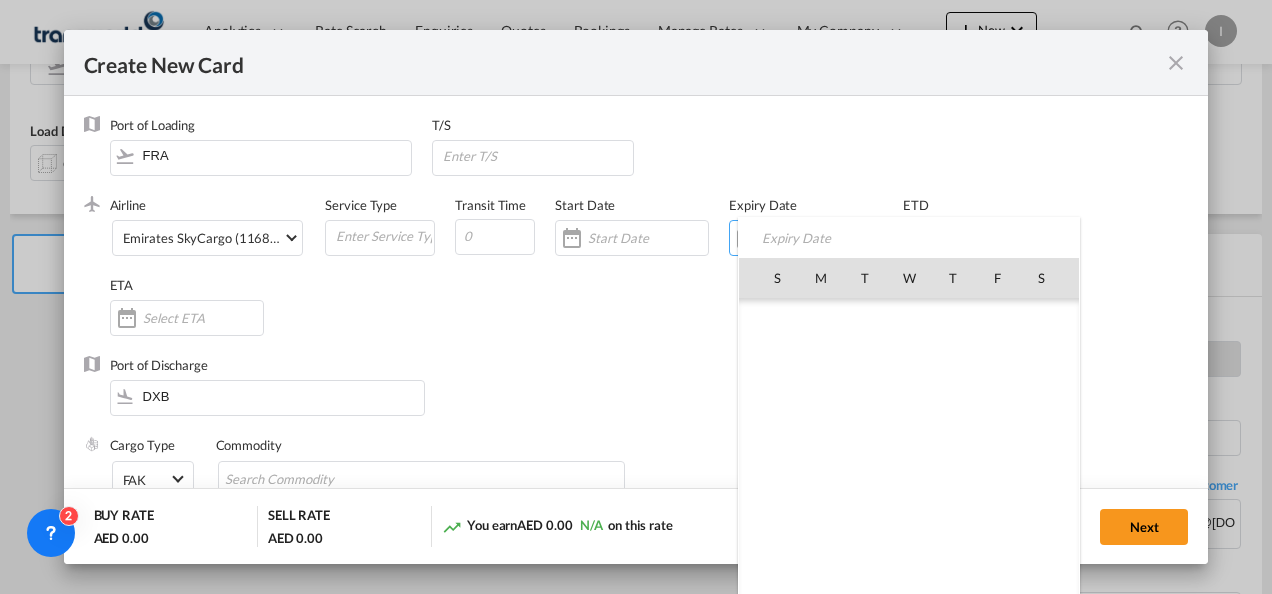 scroll, scrollTop: 462955, scrollLeft: 0, axis: vertical 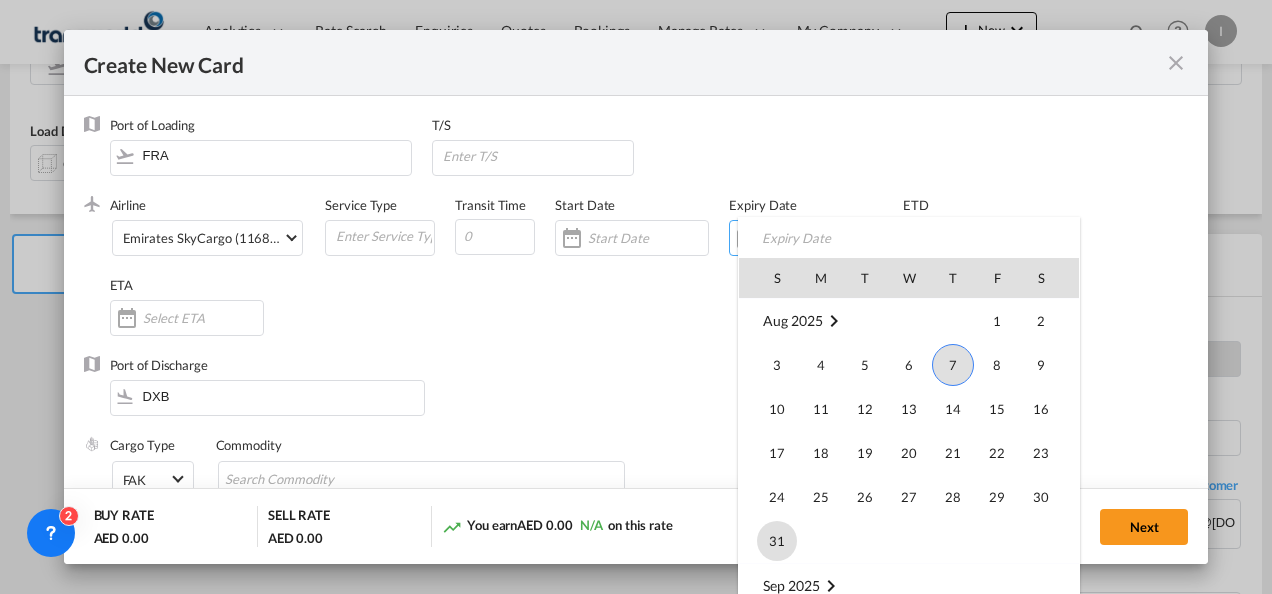 click on "31" at bounding box center [777, 541] 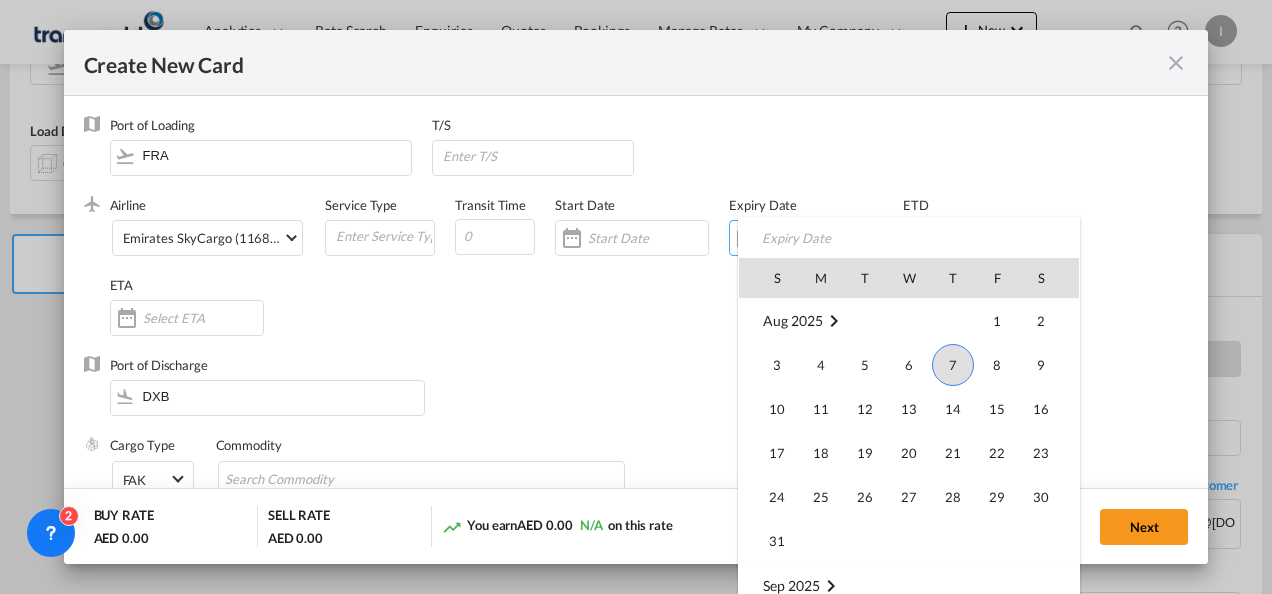 type on "31 Aug 2025" 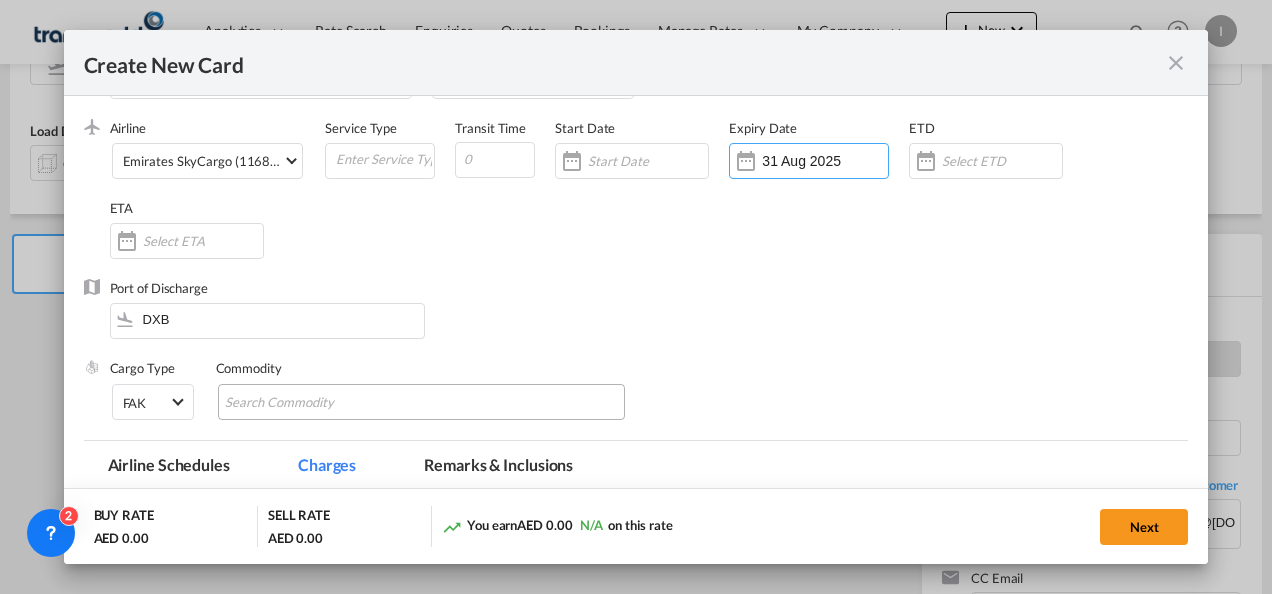 scroll, scrollTop: 100, scrollLeft: 0, axis: vertical 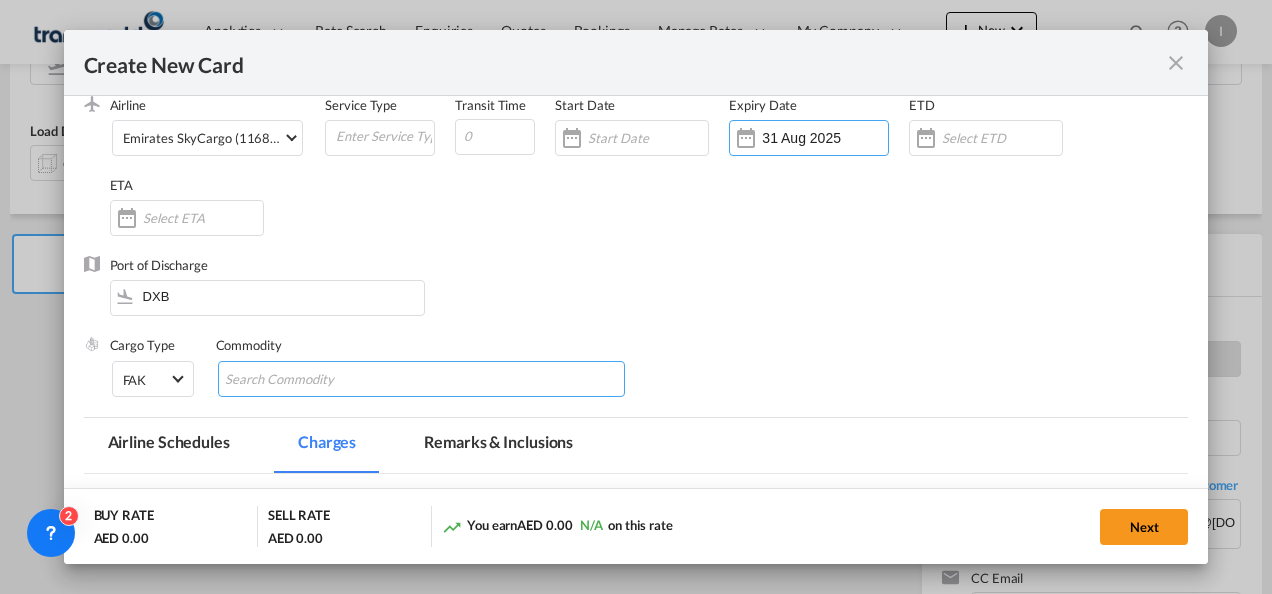 click at bounding box center [316, 380] 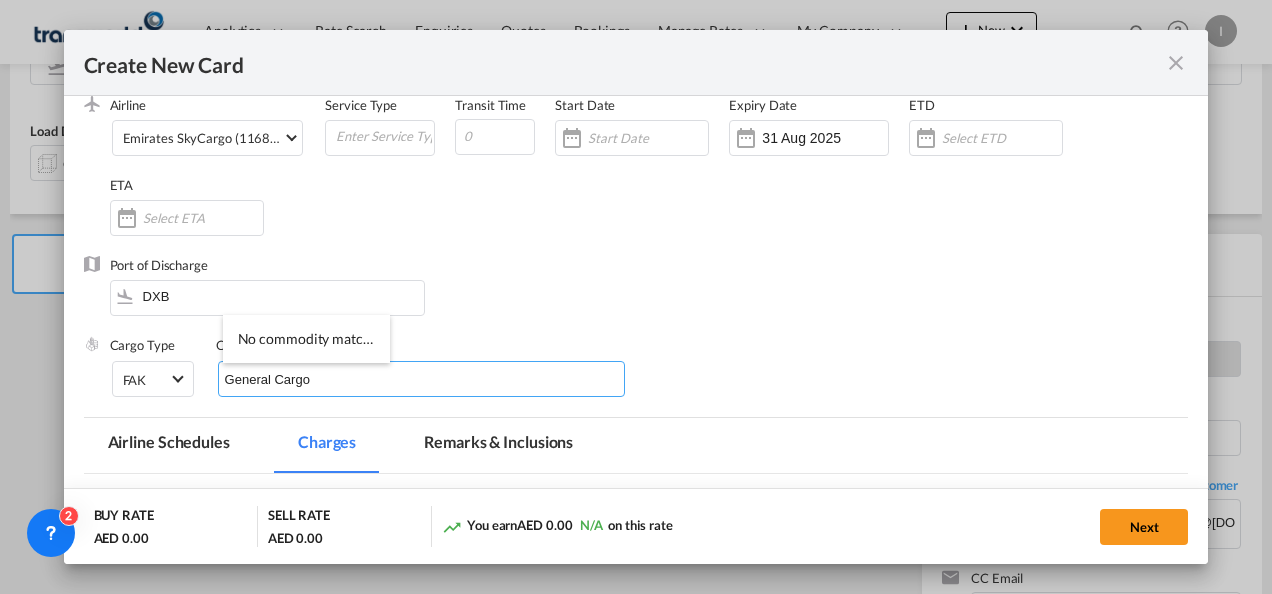 type on "General Cargo" 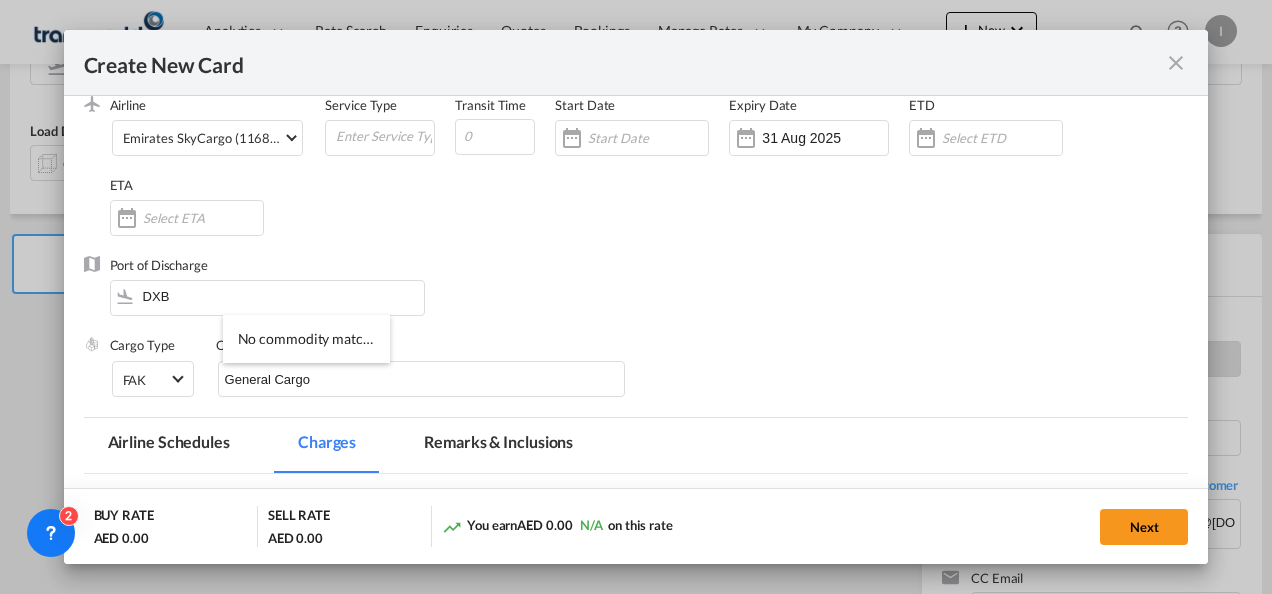 click on "Port of Discharge
[AIRPORT_CODE]" at bounding box center [636, 296] 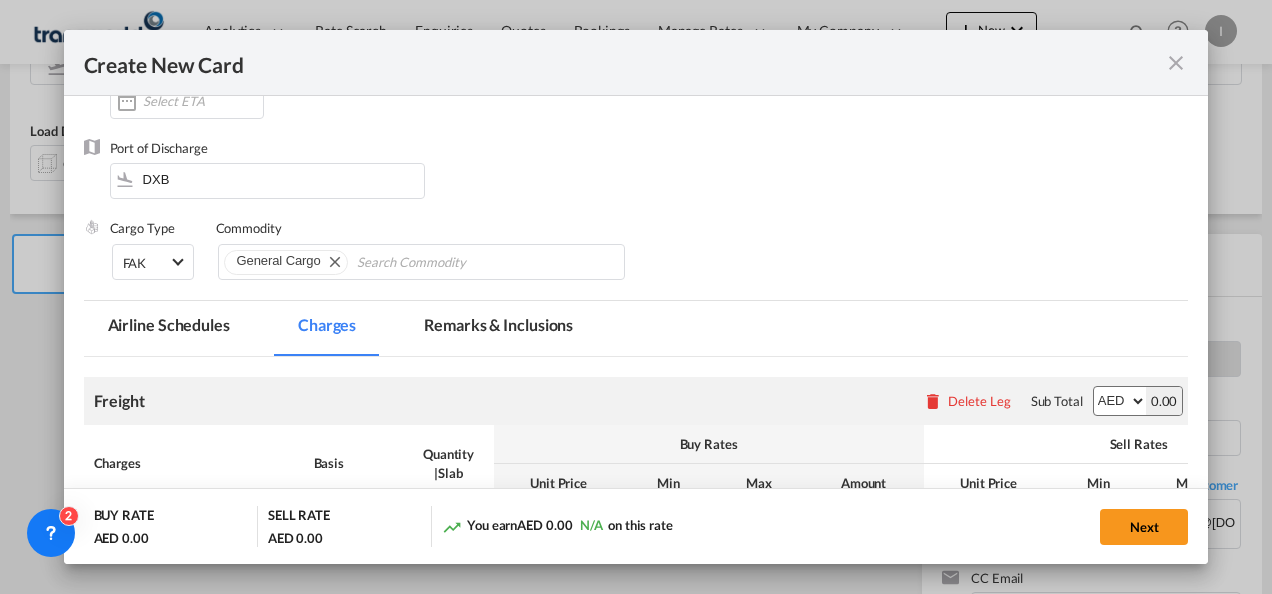 scroll, scrollTop: 400, scrollLeft: 0, axis: vertical 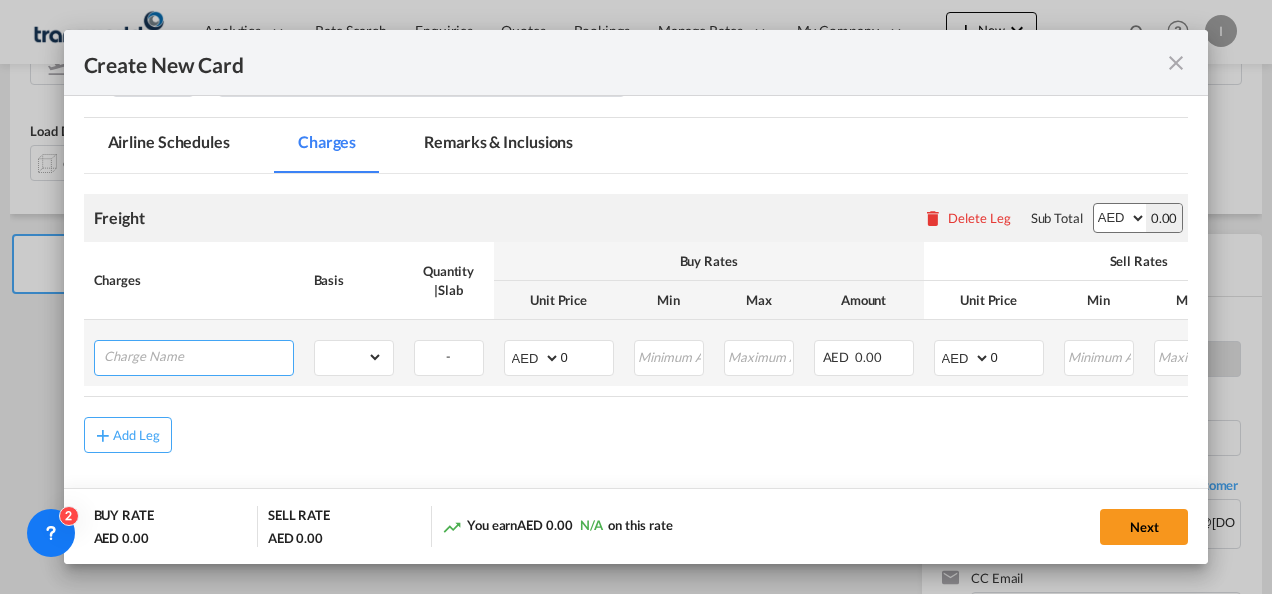 click at bounding box center (198, 356) 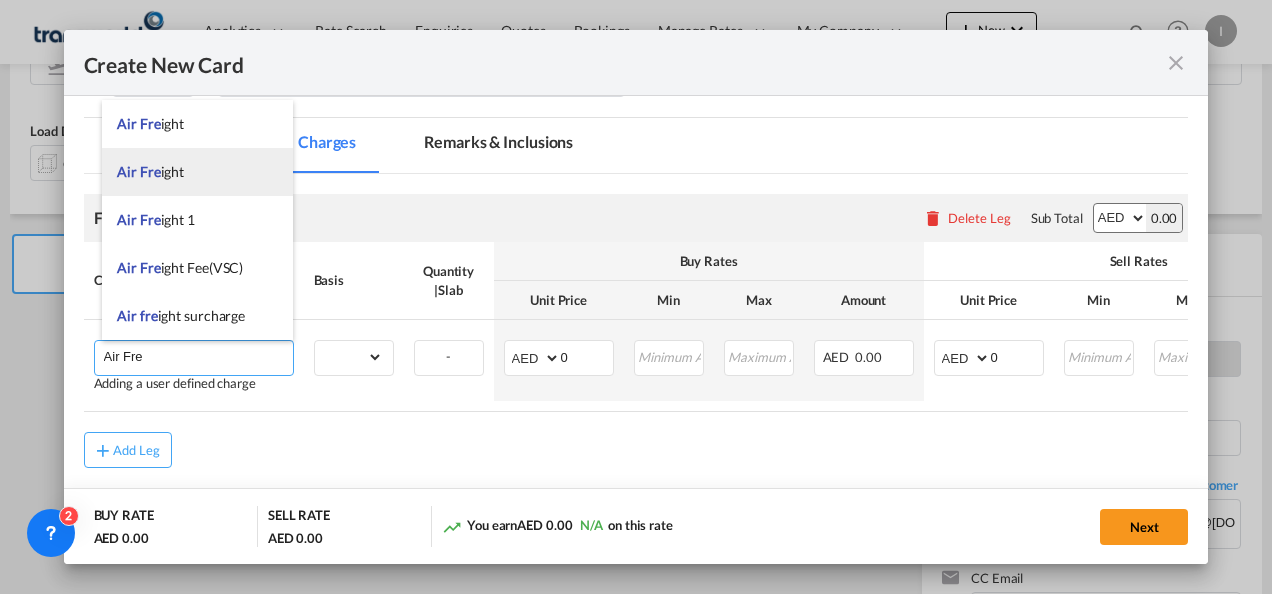 click on "Air Fre ight" at bounding box center (150, 171) 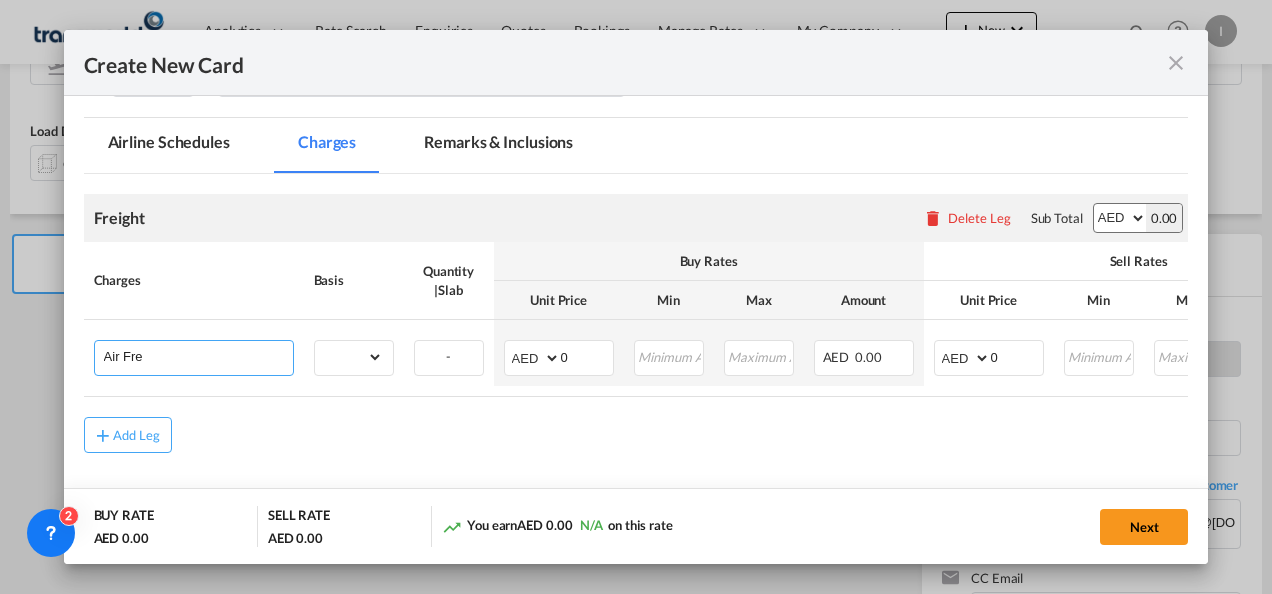 type on "Air Freight" 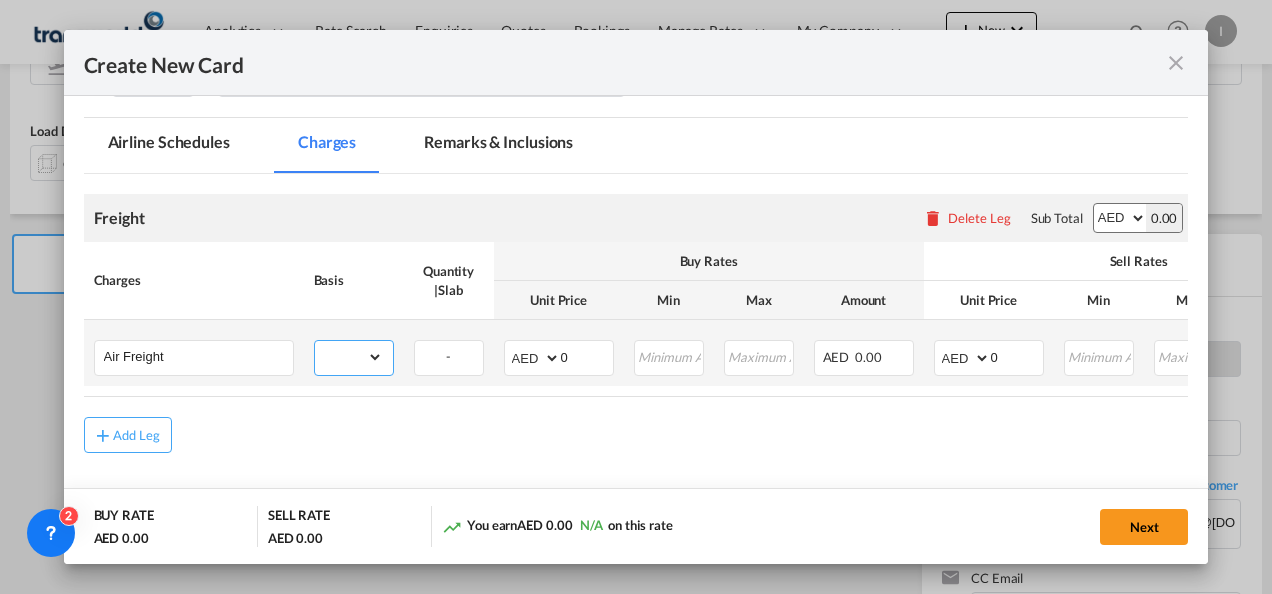 click on "gross_weight
volumetric_weight
per_shipment
per_bl
per_km
% on air freight
per_hawb
per_kg
per_pallet
per_carton
flat
chargeable_weight
per_ton
per_cbm
per_hbl
per_w/m
per_awb
per_sbl
per shipping bill
per_quintal
per_lbs
per_vehicle
per_shift
per_invoice
per_package
per_day
per_revalidation
per_declaration
per_document
per clearance" at bounding box center [349, 357] 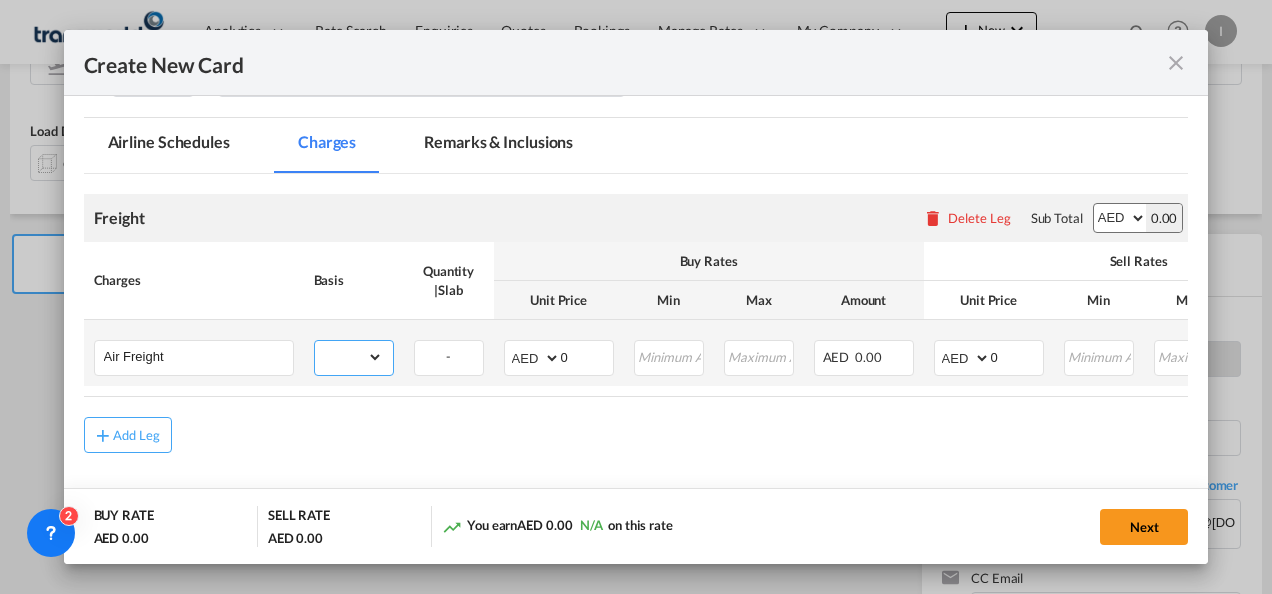 select on "per_shipment" 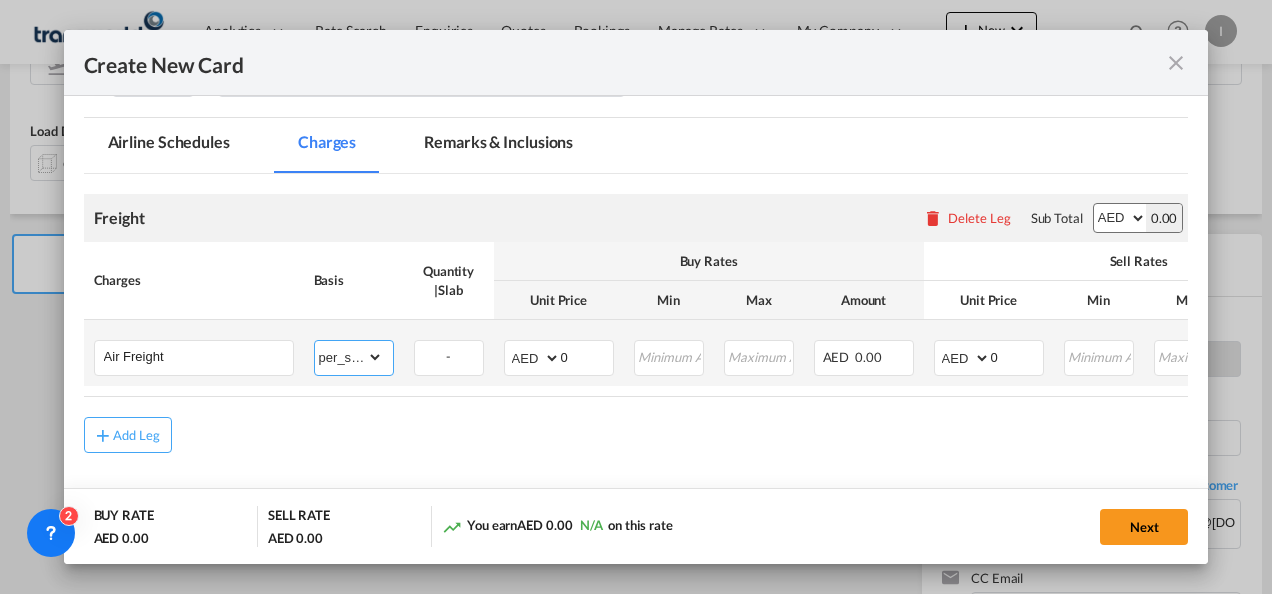 click on "gross_weight
volumetric_weight
per_shipment
per_bl
per_km
% on air freight
per_hawb
per_kg
per_pallet
per_carton
flat
chargeable_weight
per_ton
per_cbm
per_hbl
per_w/m
per_awb
per_sbl
per shipping bill
per_quintal
per_lbs
per_vehicle
per_shift
per_invoice
per_package
per_day
per_revalidation
per_declaration
per_document
per clearance" at bounding box center [349, 357] 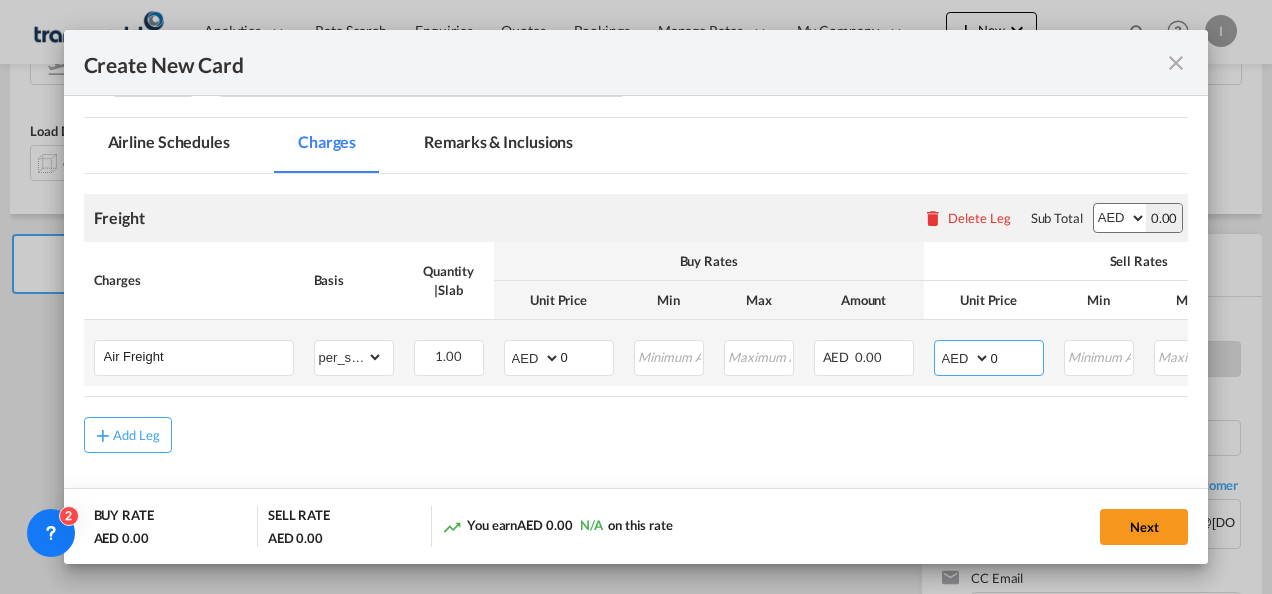 drag, startPoint x: 1019, startPoint y: 349, endPoint x: 957, endPoint y: 349, distance: 62 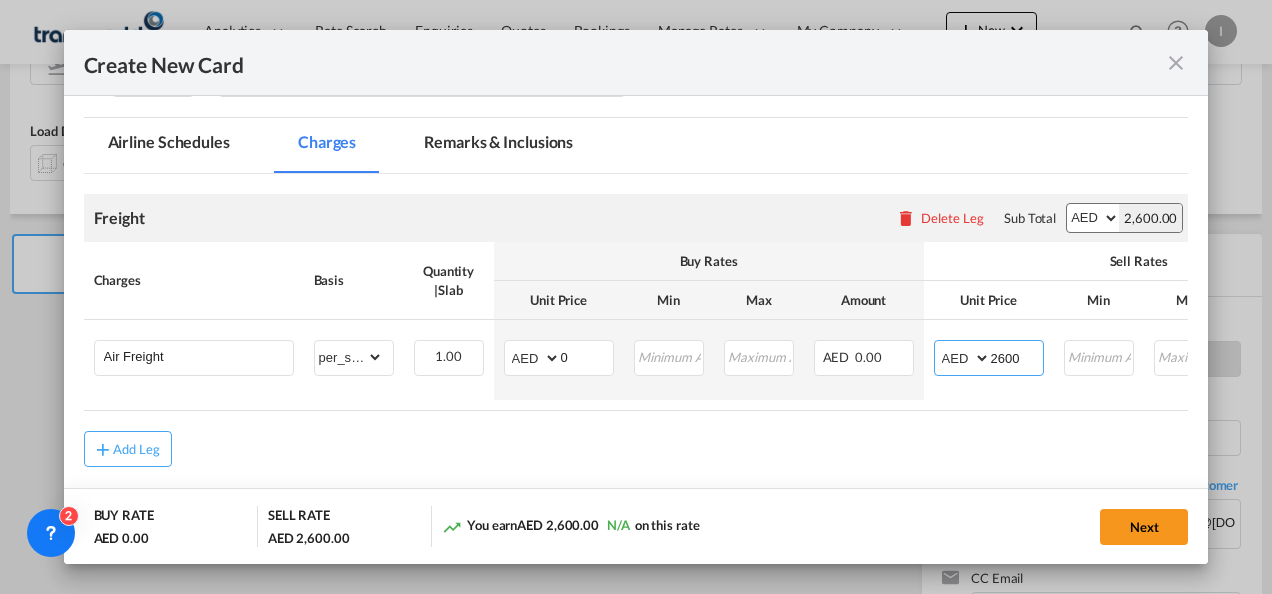 type on "2600" 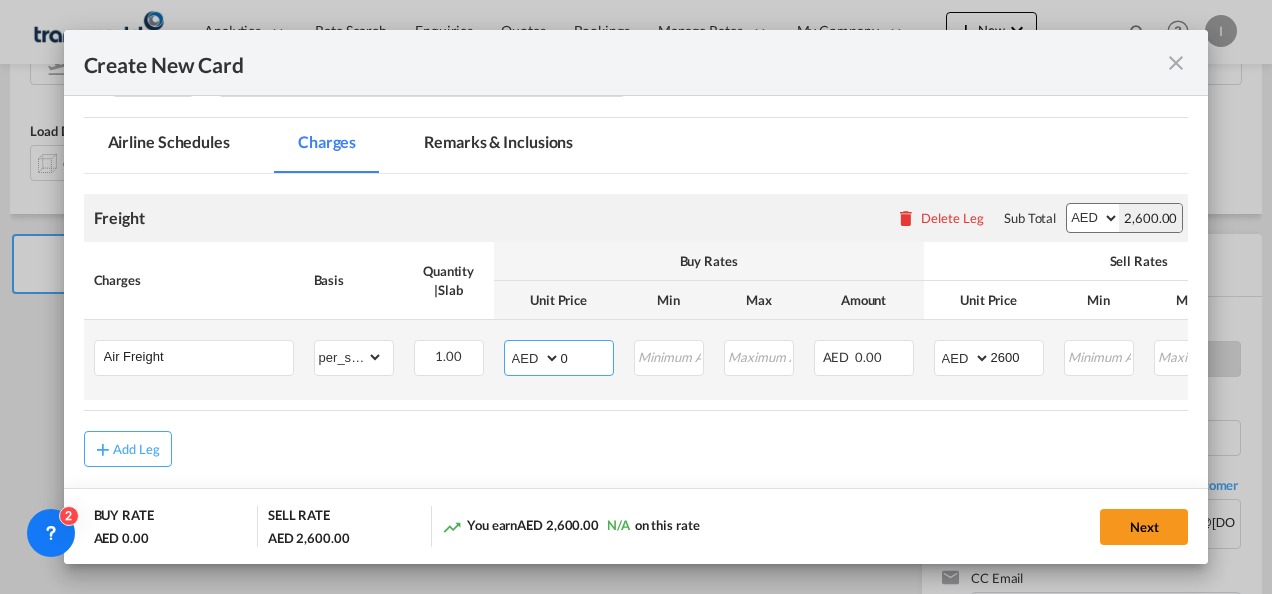 drag, startPoint x: 584, startPoint y: 346, endPoint x: 536, endPoint y: 352, distance: 48.373547 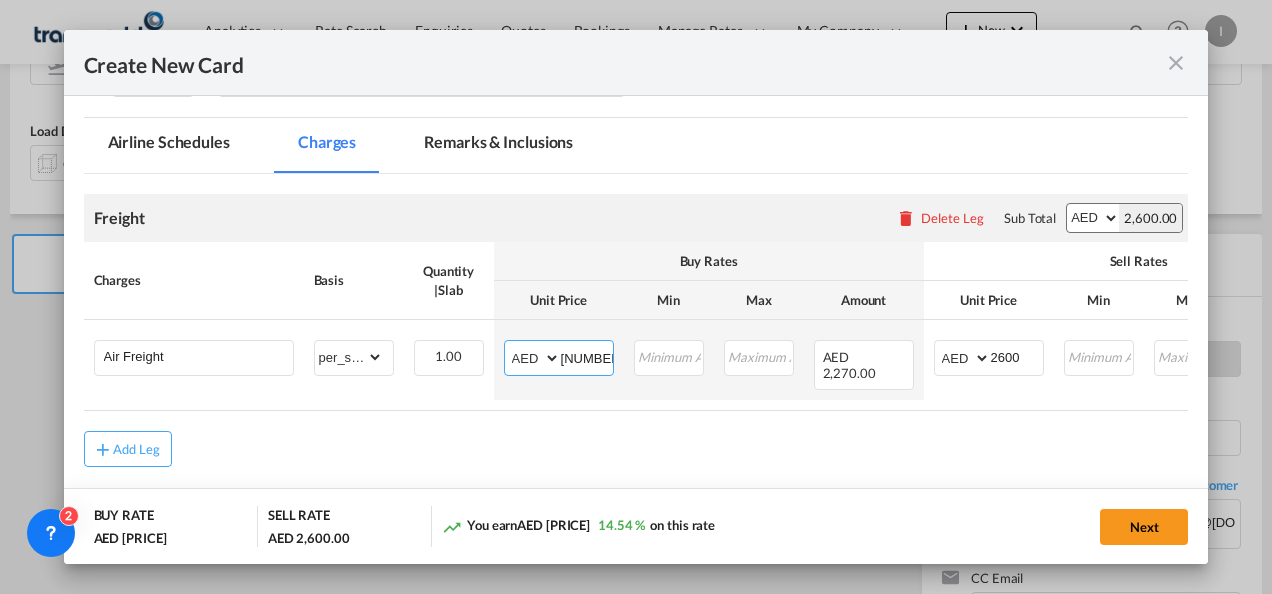type on "[NUMBER]" 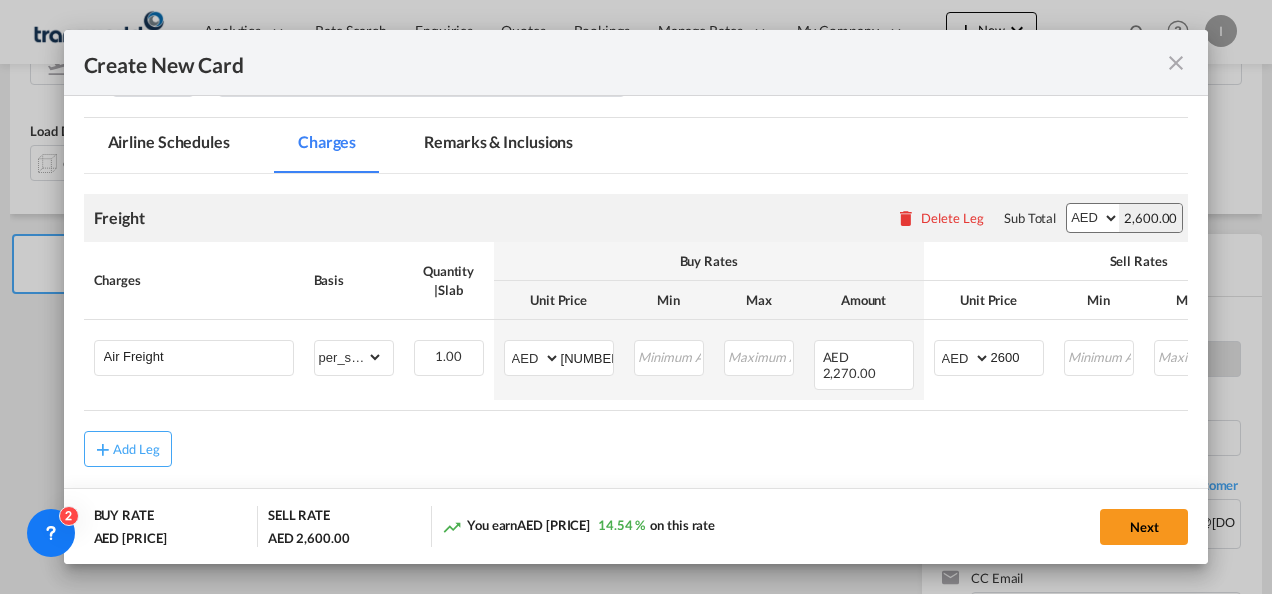 click on "Add Leg" at bounding box center (636, 449) 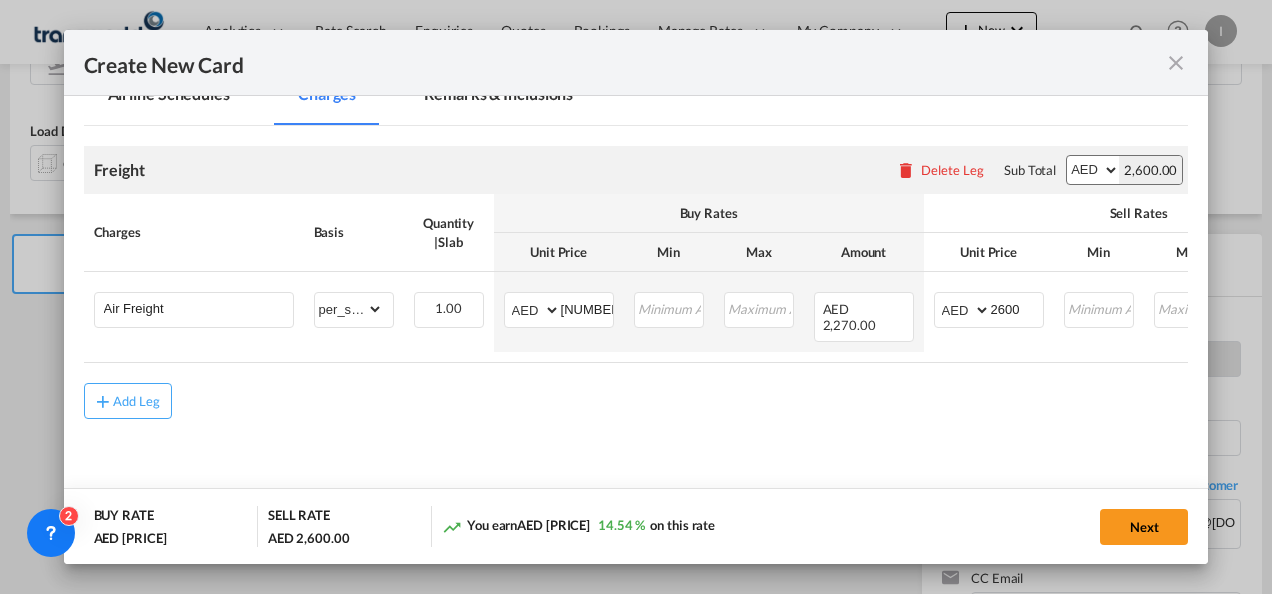 scroll, scrollTop: 474, scrollLeft: 0, axis: vertical 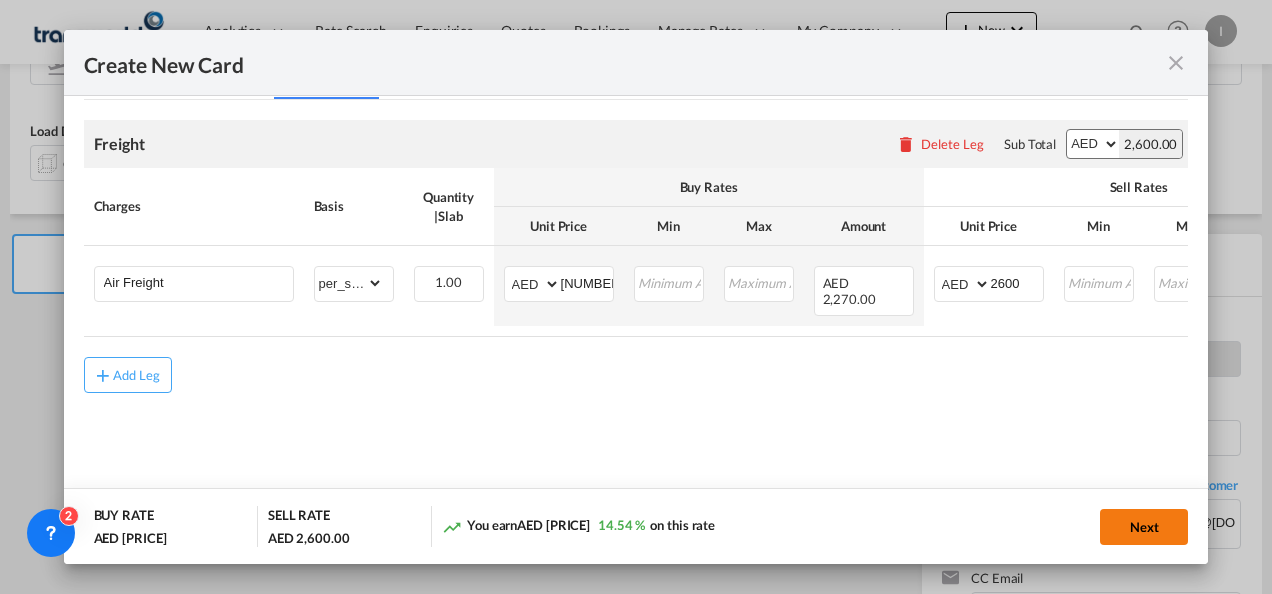 click on "Next" 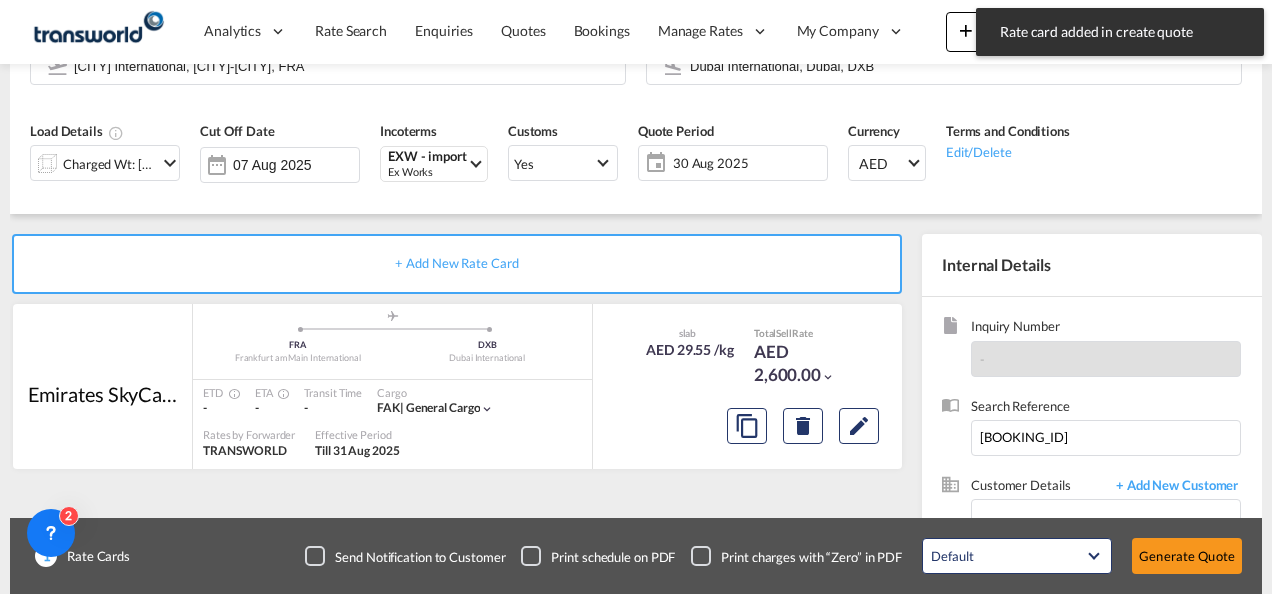 click on "Generate Quote" at bounding box center (1187, 556) 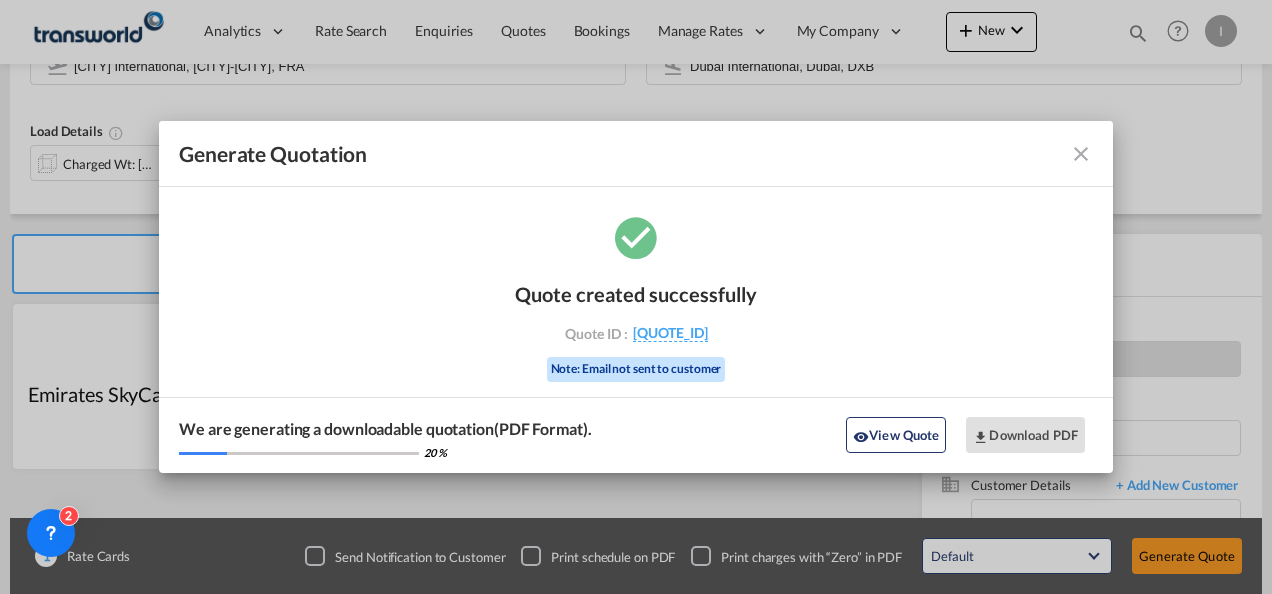 click on "Quote created successfully Quote ID :  [QUOTE_ID]
Note: Email not sent to customer" at bounding box center [636, 329] 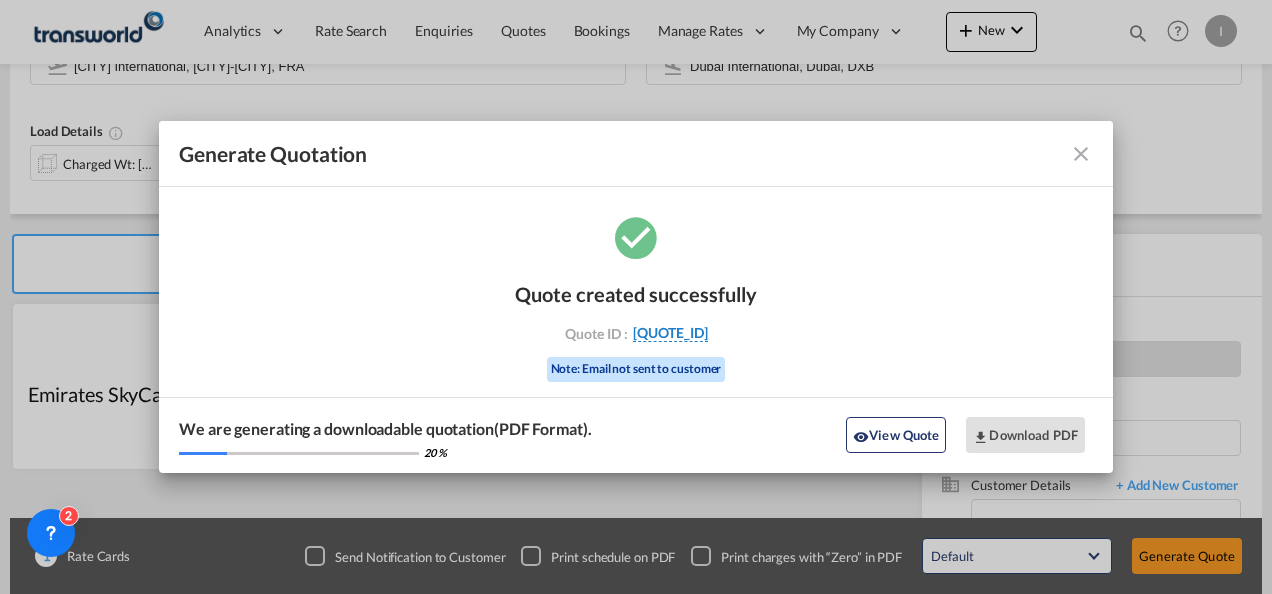 click on "[QUOTE_ID]" at bounding box center [670, 333] 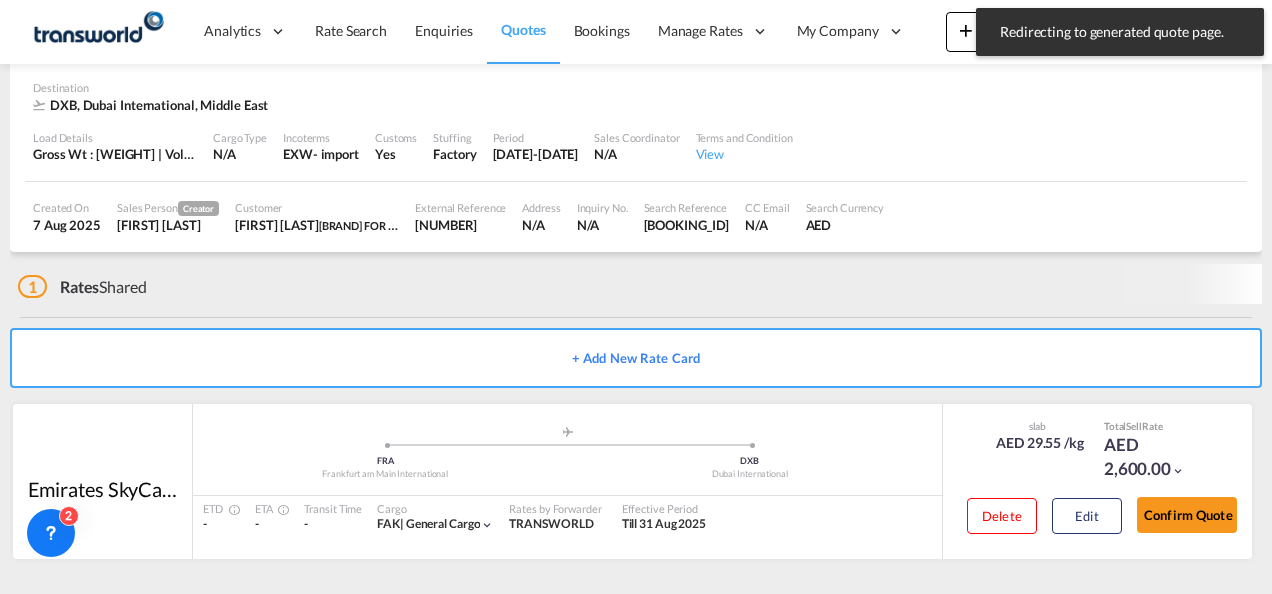 scroll, scrollTop: 122, scrollLeft: 0, axis: vertical 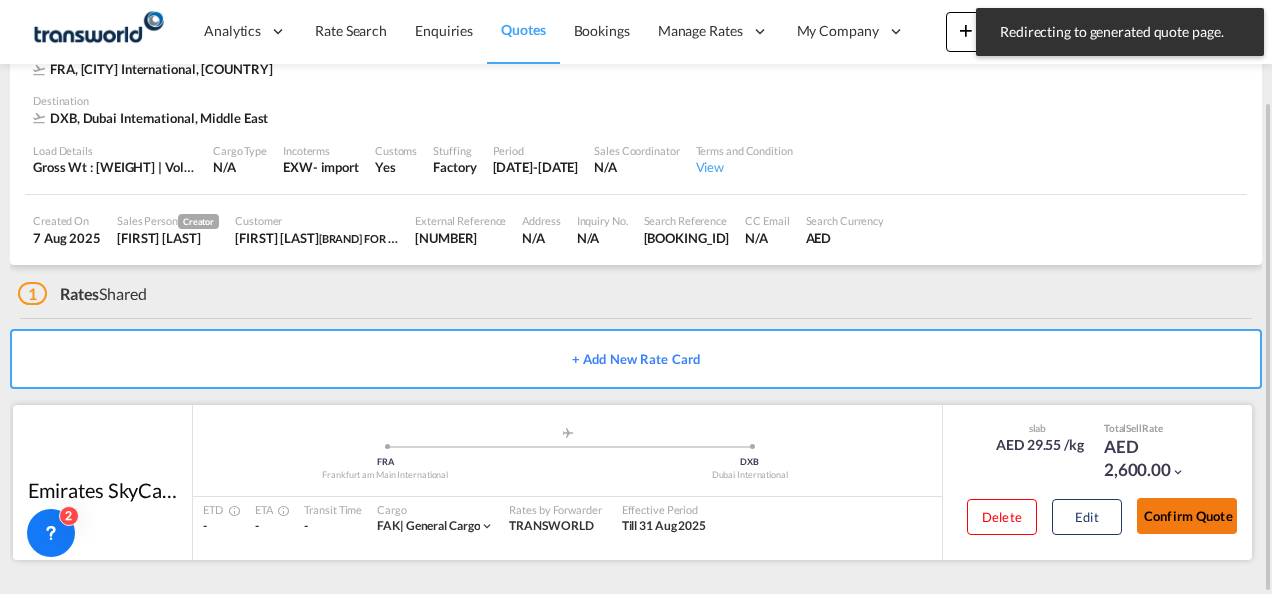 click on "Confirm Quote" at bounding box center [1187, 516] 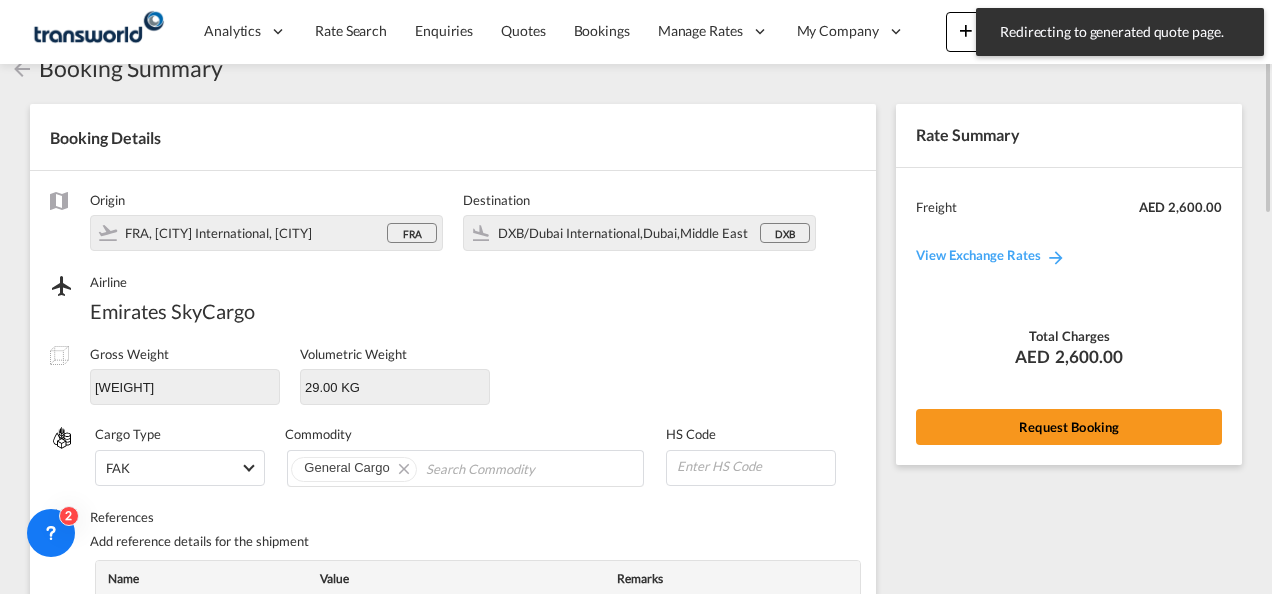 scroll, scrollTop: 0, scrollLeft: 0, axis: both 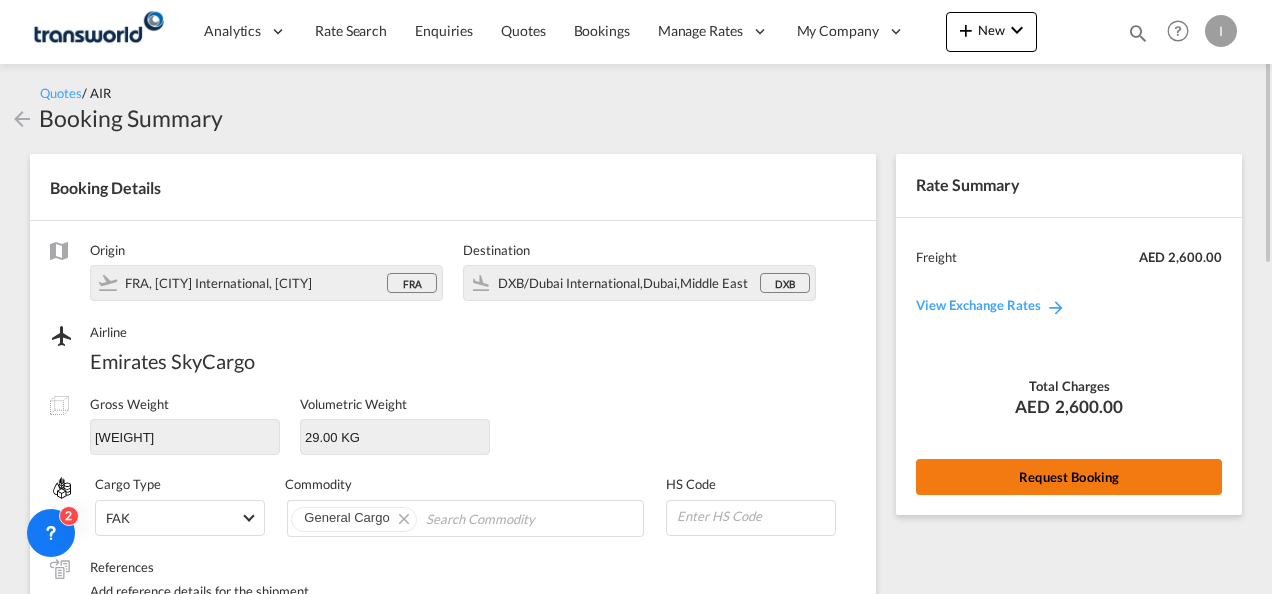 click on "Request Booking" at bounding box center [1069, 477] 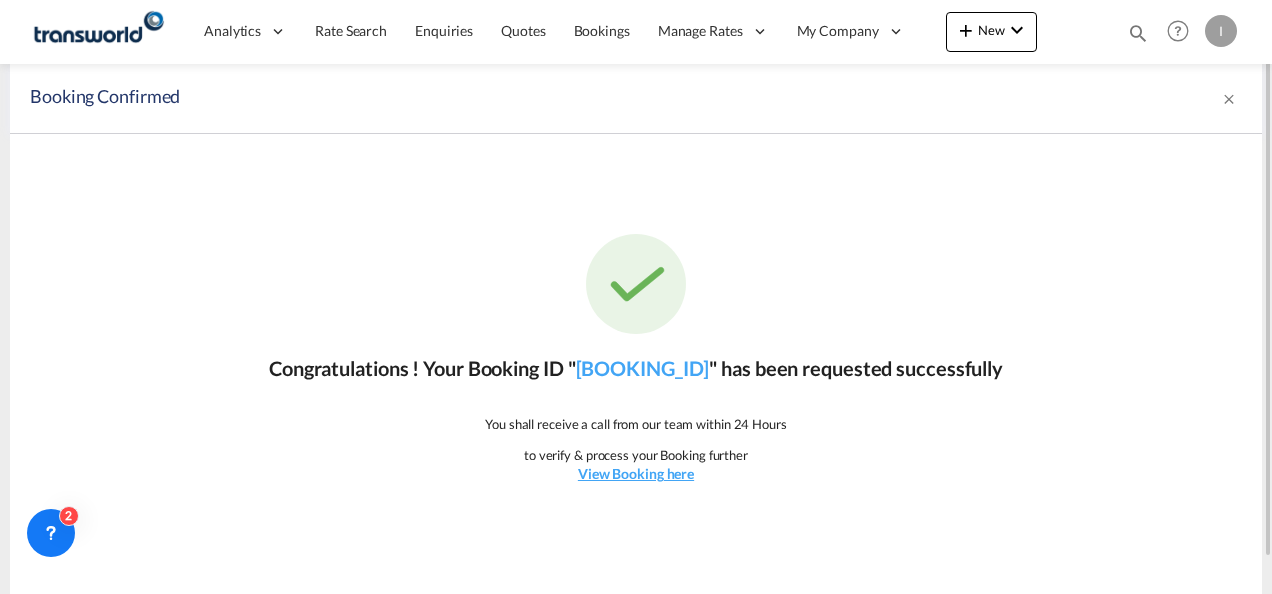 click on "Congratulations ! Your Booking ID "  [BOOKING_ID]  " has been requested successfully You shall receive a call from our team within 24 Hours
to verify & process your Booking further View Booking here" 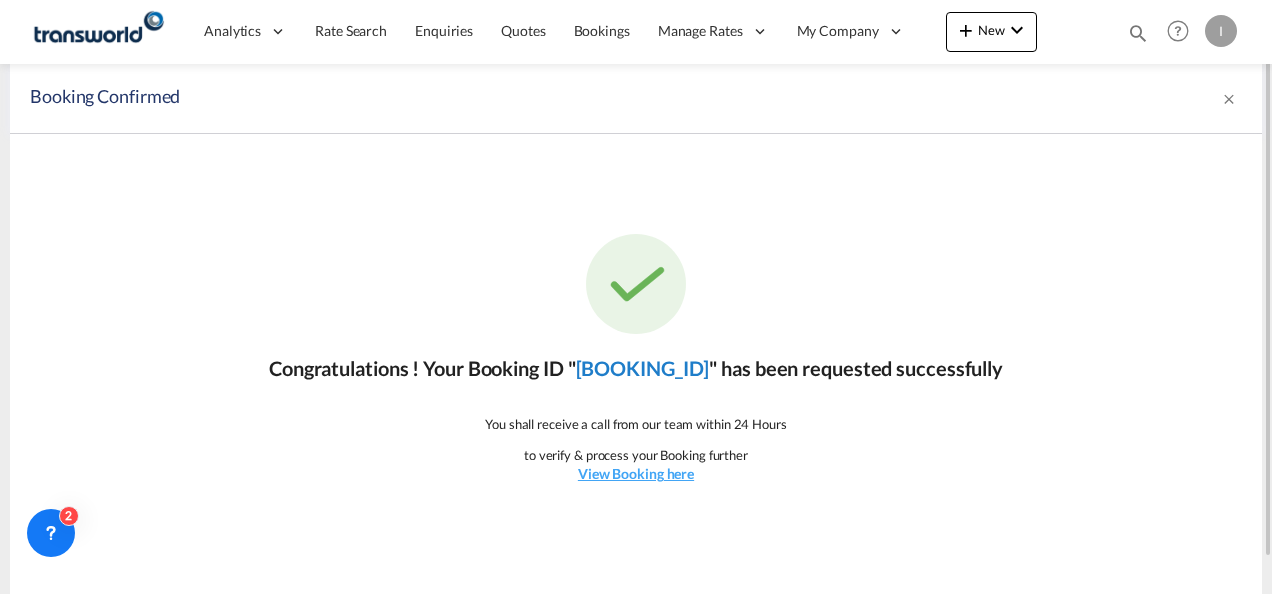 click on "[BOOKING_ID]" 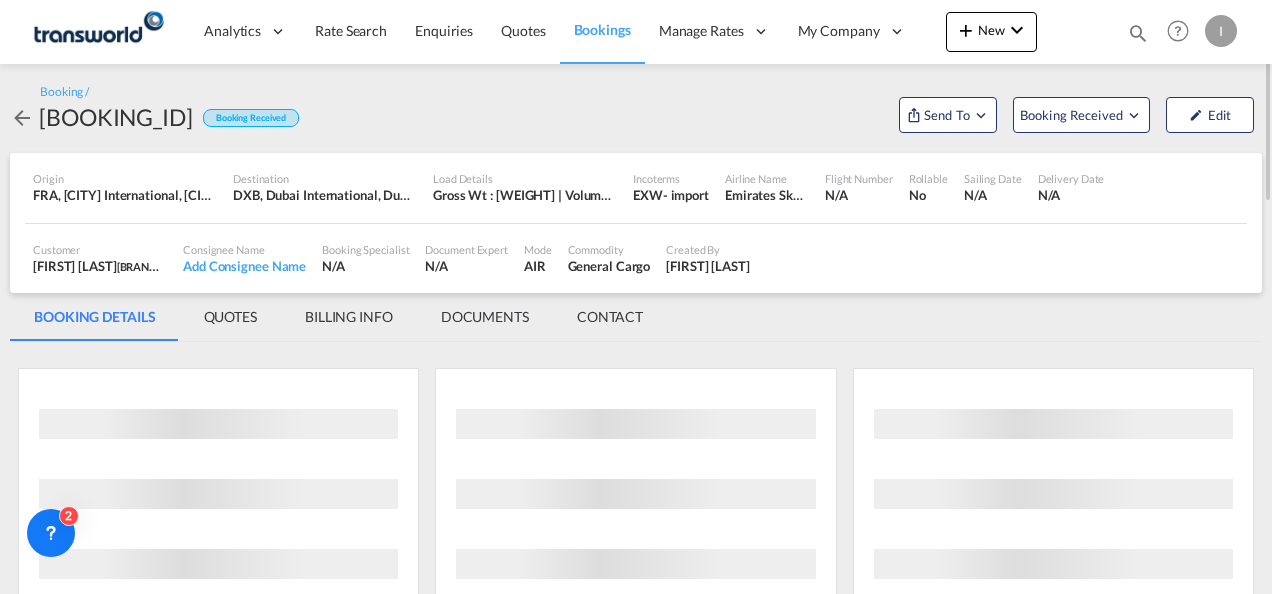 scroll, scrollTop: 0, scrollLeft: 0, axis: both 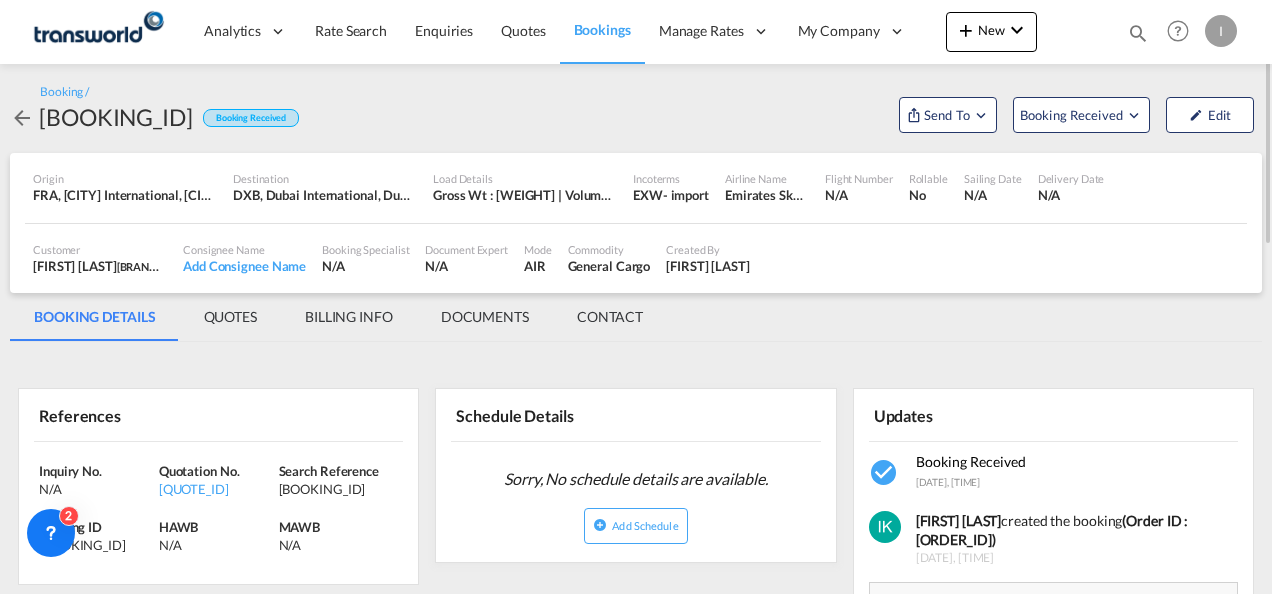 click on "BILLING INFO" at bounding box center (349, 317) 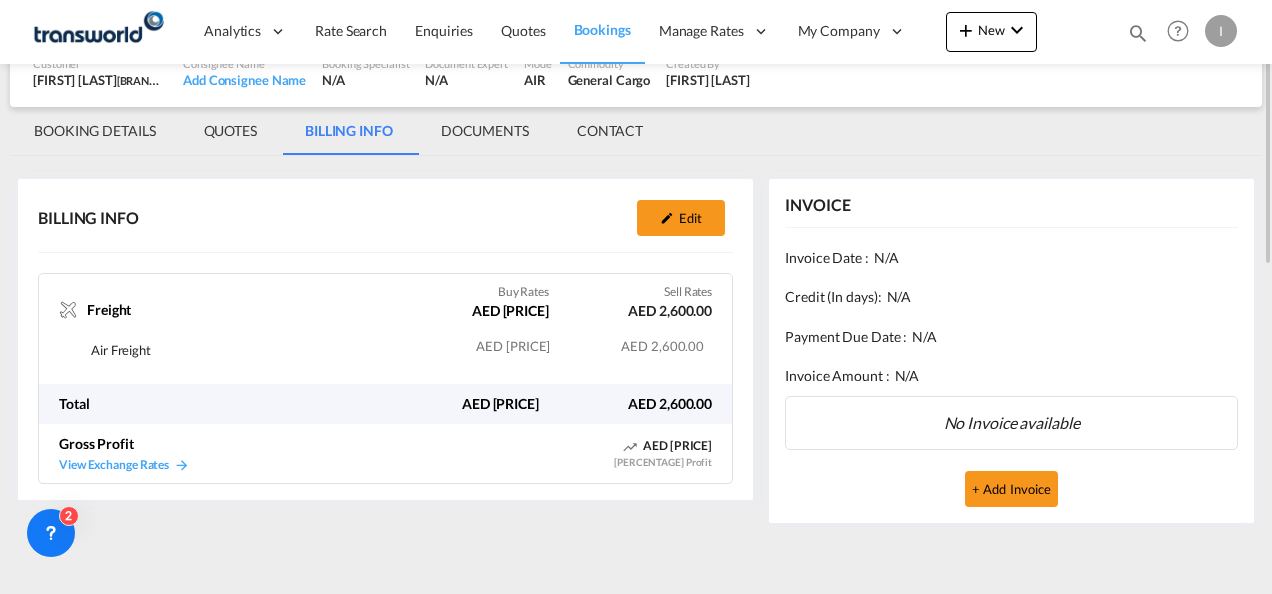 scroll, scrollTop: 0, scrollLeft: 0, axis: both 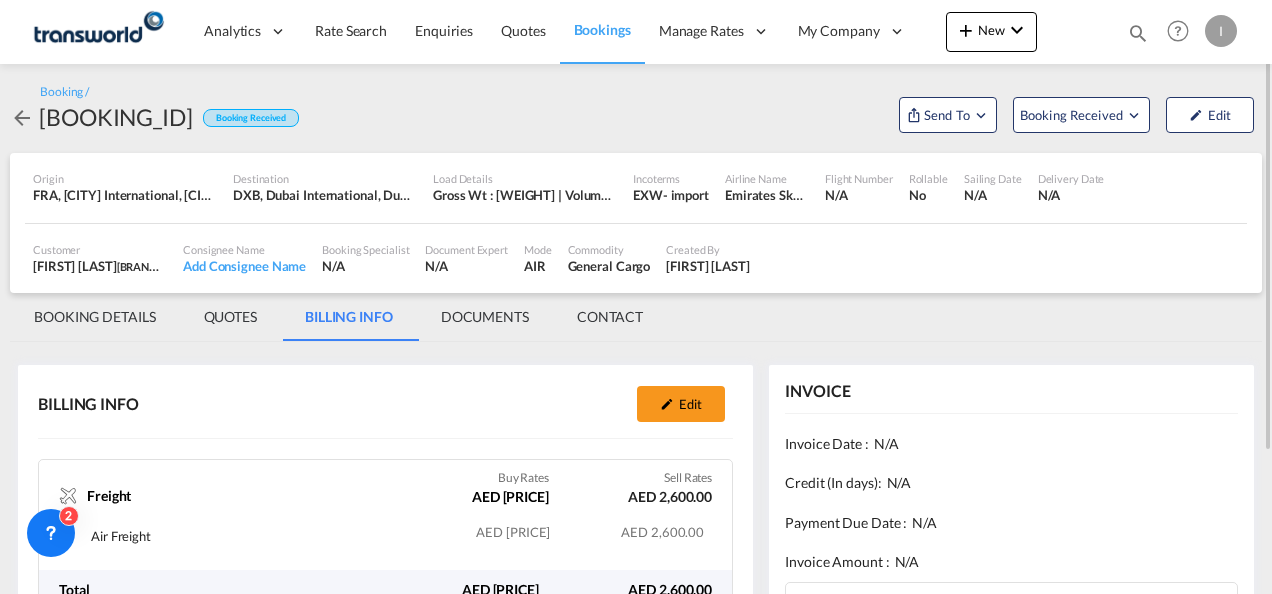 click on "BOOKING DETAILS" at bounding box center [95, 317] 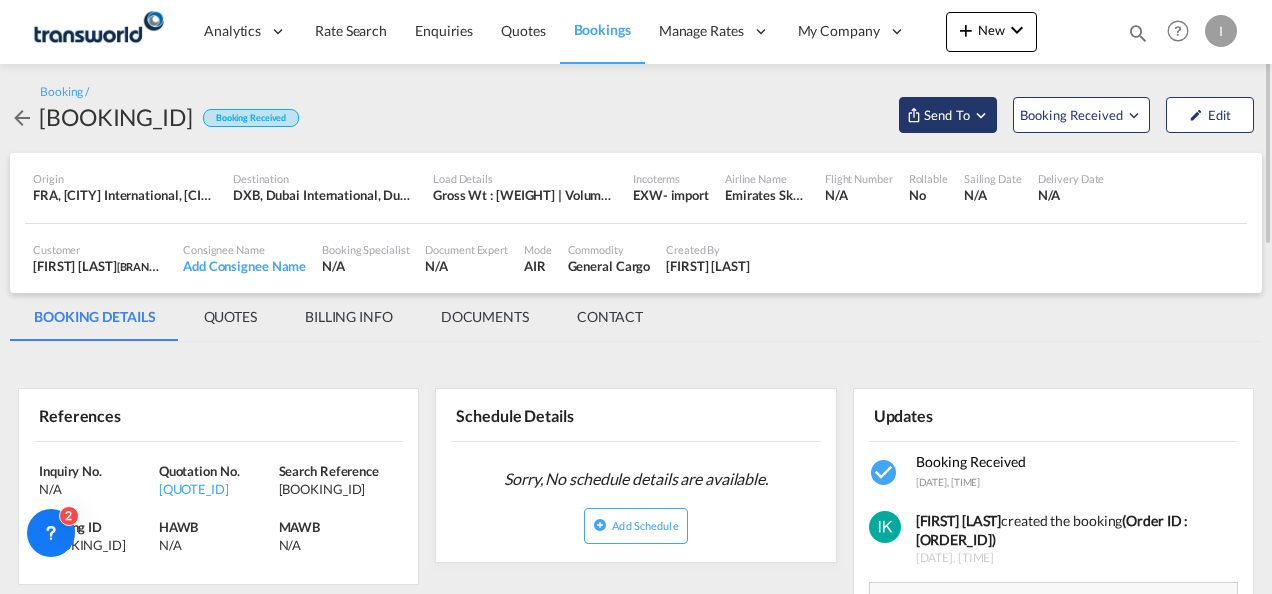 click on "Send To" at bounding box center (947, 115) 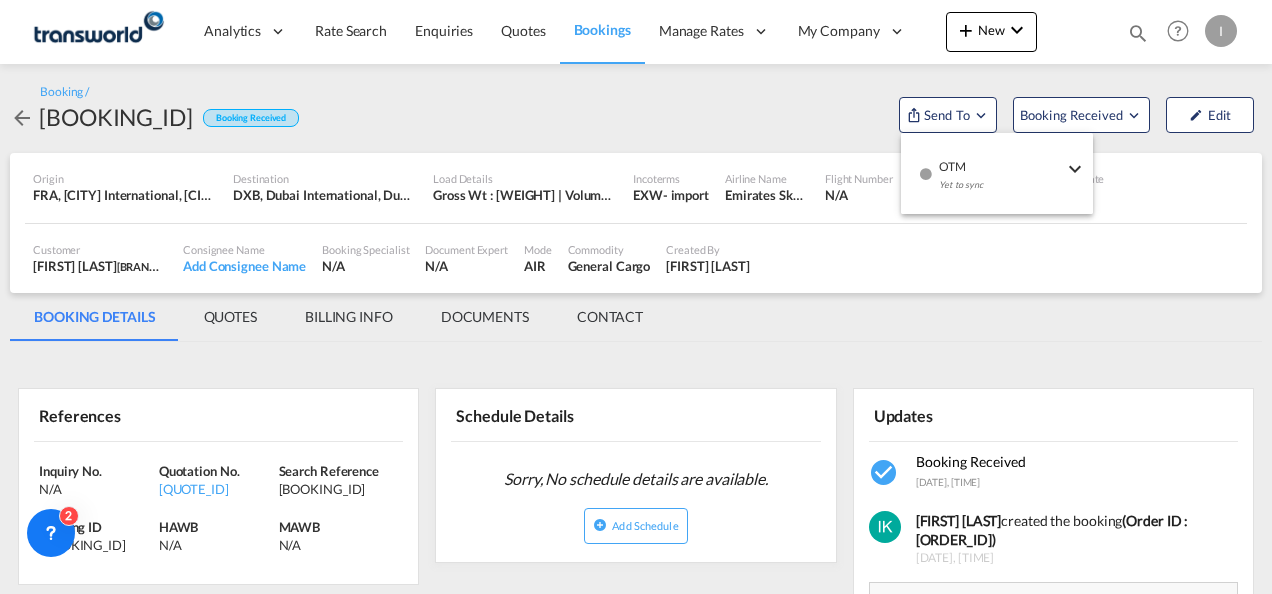click on "OTM" at bounding box center [1001, 160] 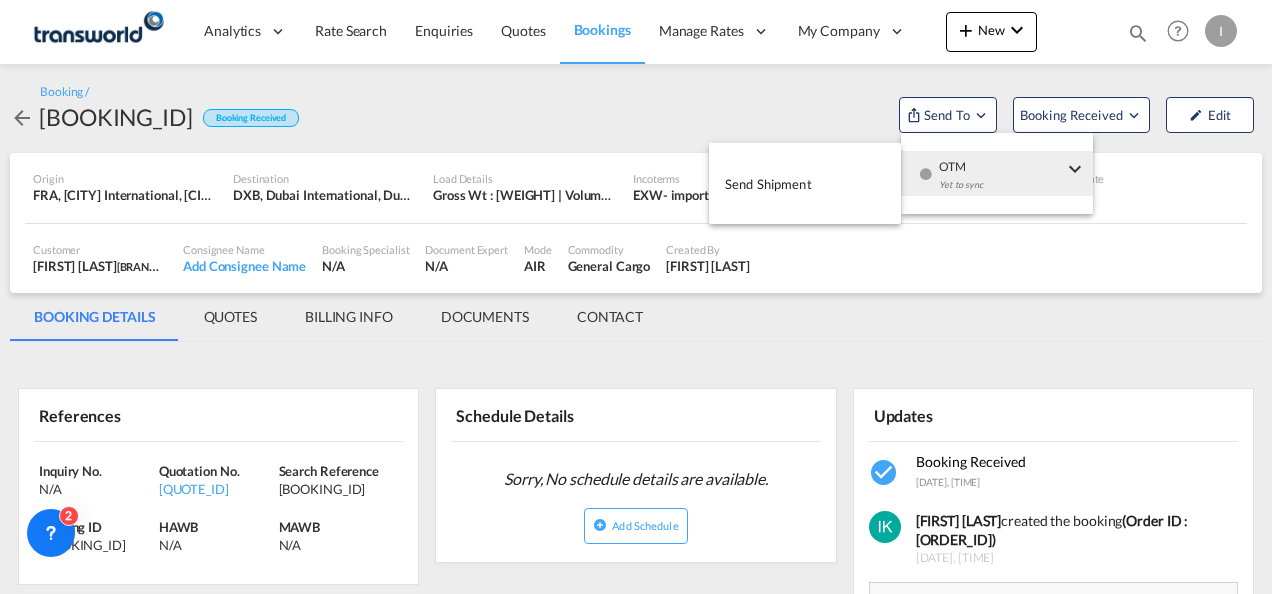 click on "Send Shipment" at bounding box center [805, 183] 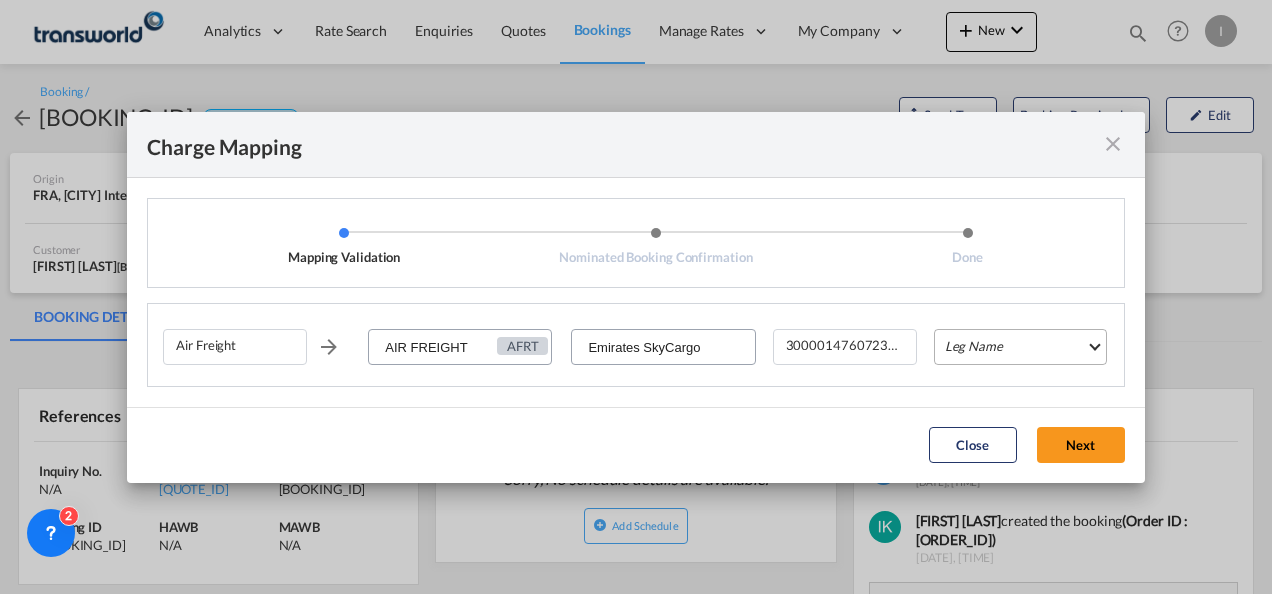 click on "Leg Name HANDLING ORIGIN HANDLING DESTINATION OTHERS TL PICK UP CUSTOMS ORIGIN AIR CUSTOMS DESTINATION TL DELIVERY" at bounding box center [1020, 347] 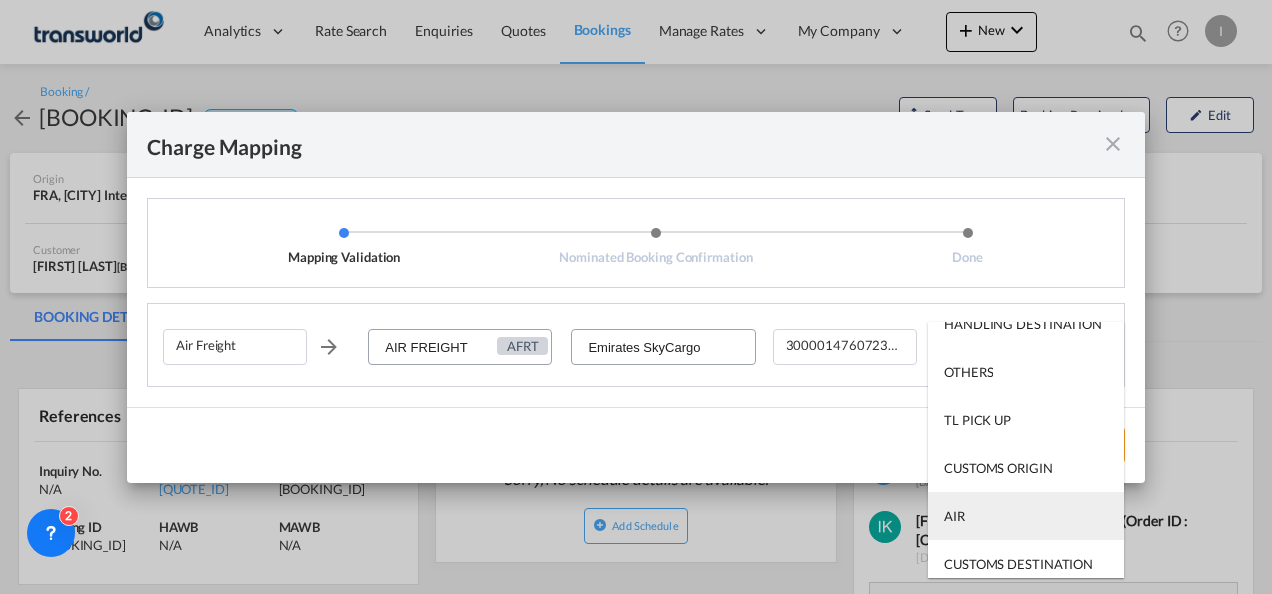 scroll, scrollTop: 128, scrollLeft: 0, axis: vertical 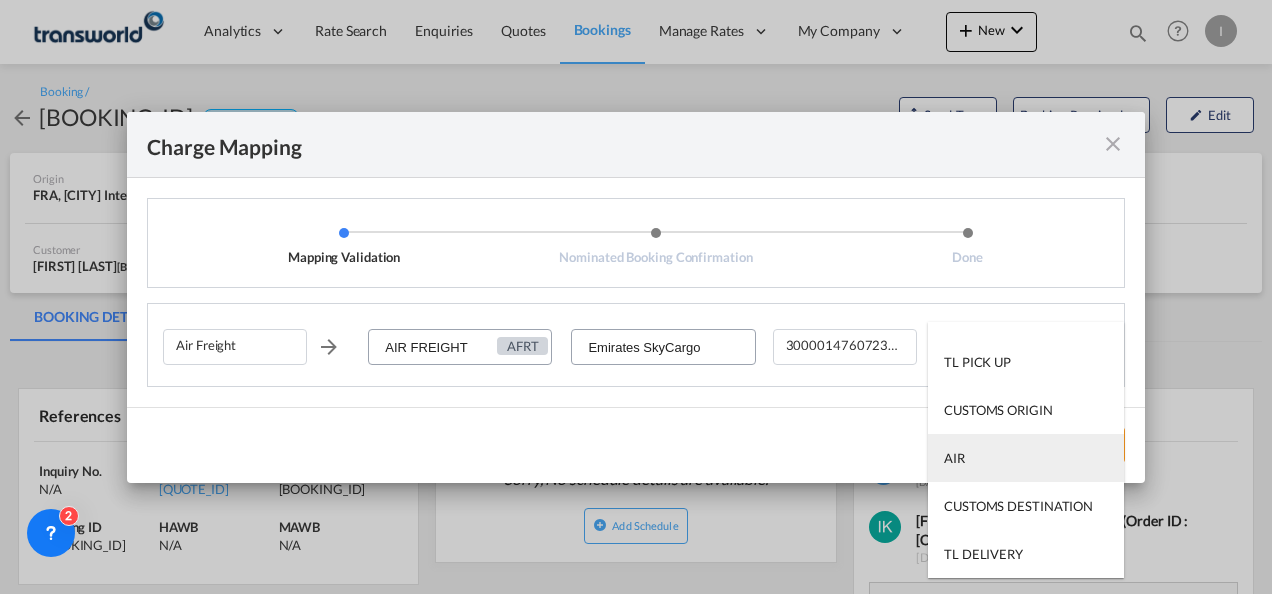 click on "AIR" at bounding box center [1026, 458] 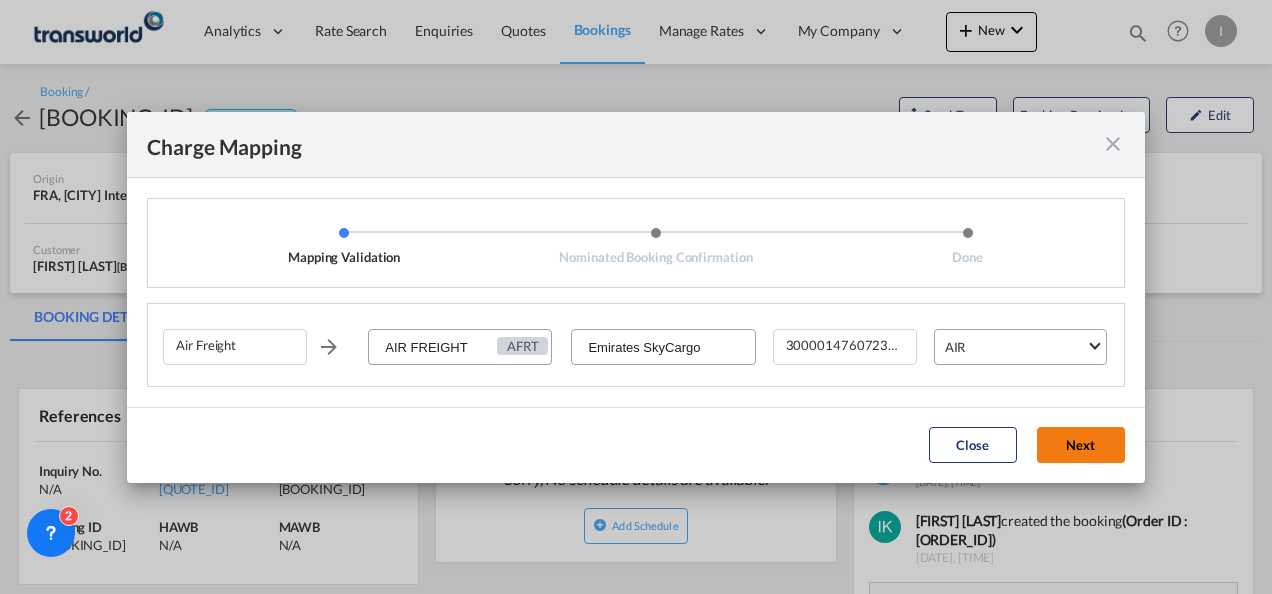 click on "Next" 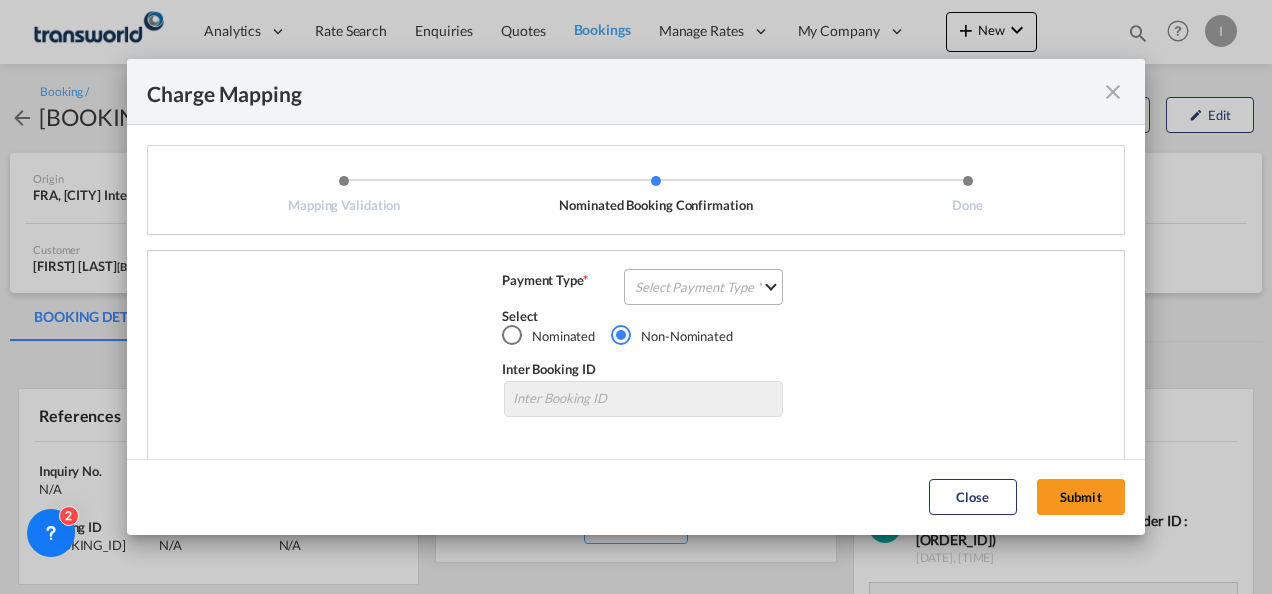 click on "Select Payment Type
COLLECT
PREPAID" at bounding box center [703, 287] 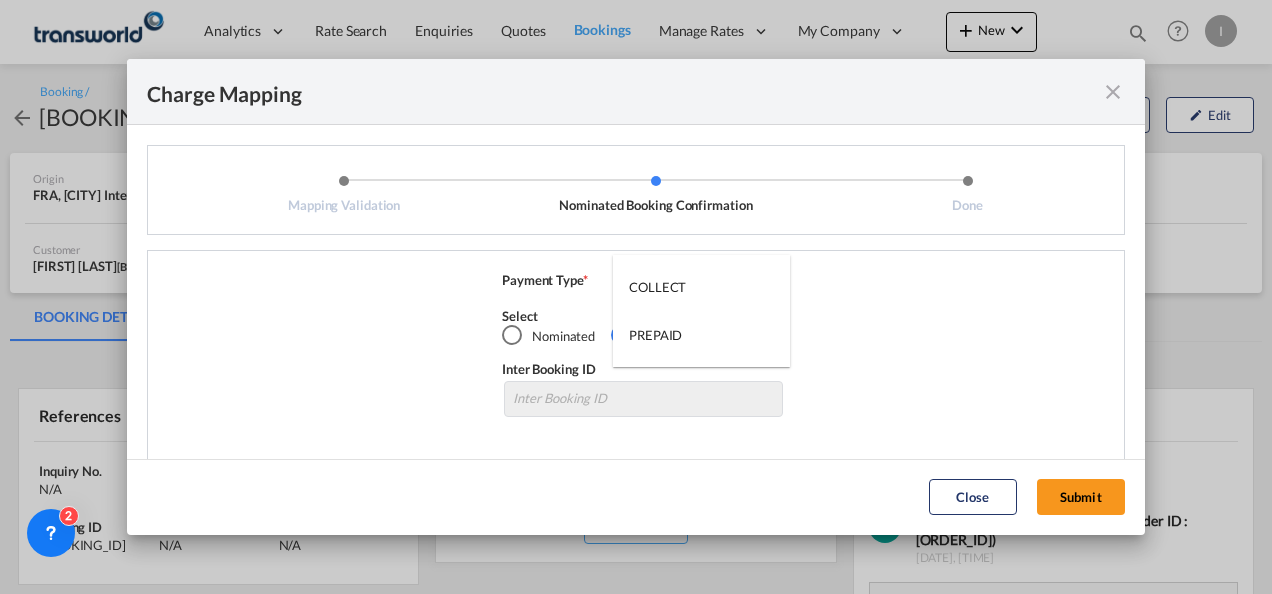 click on "COLLECT" at bounding box center (701, 287) 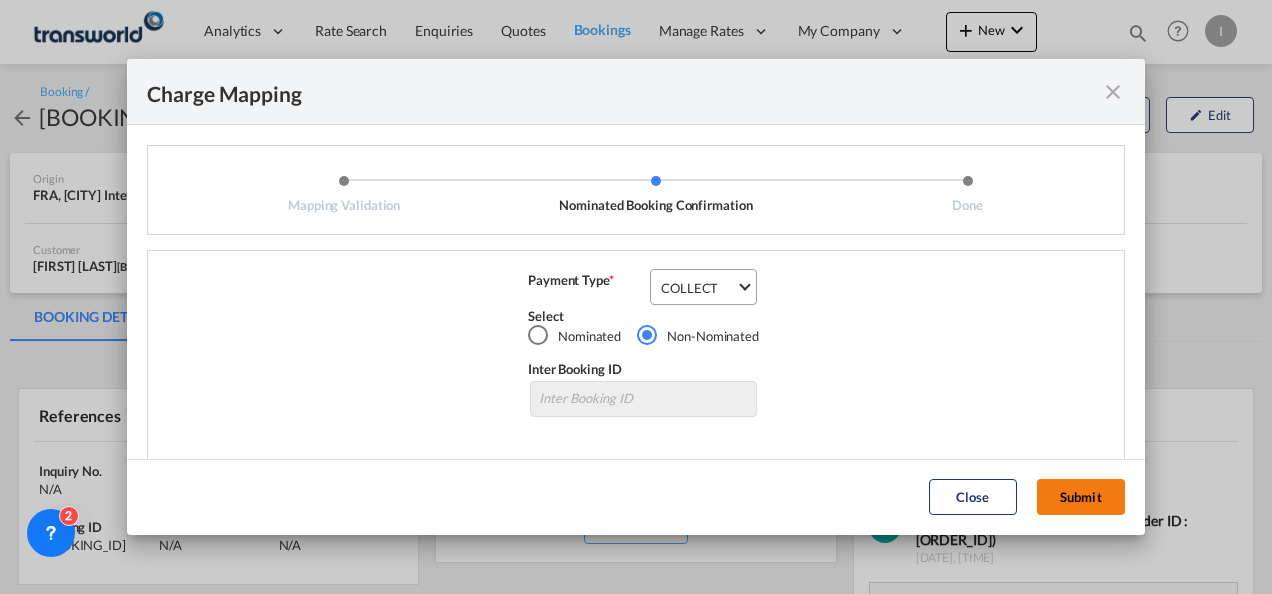 click on "Submit" 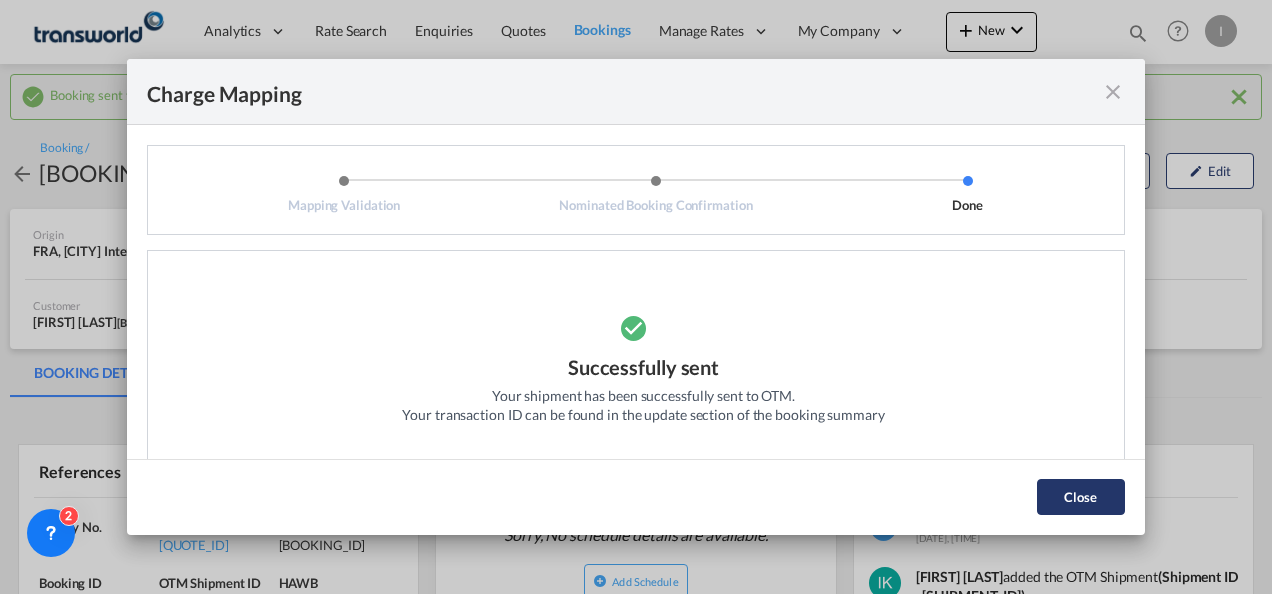 click on "Close" 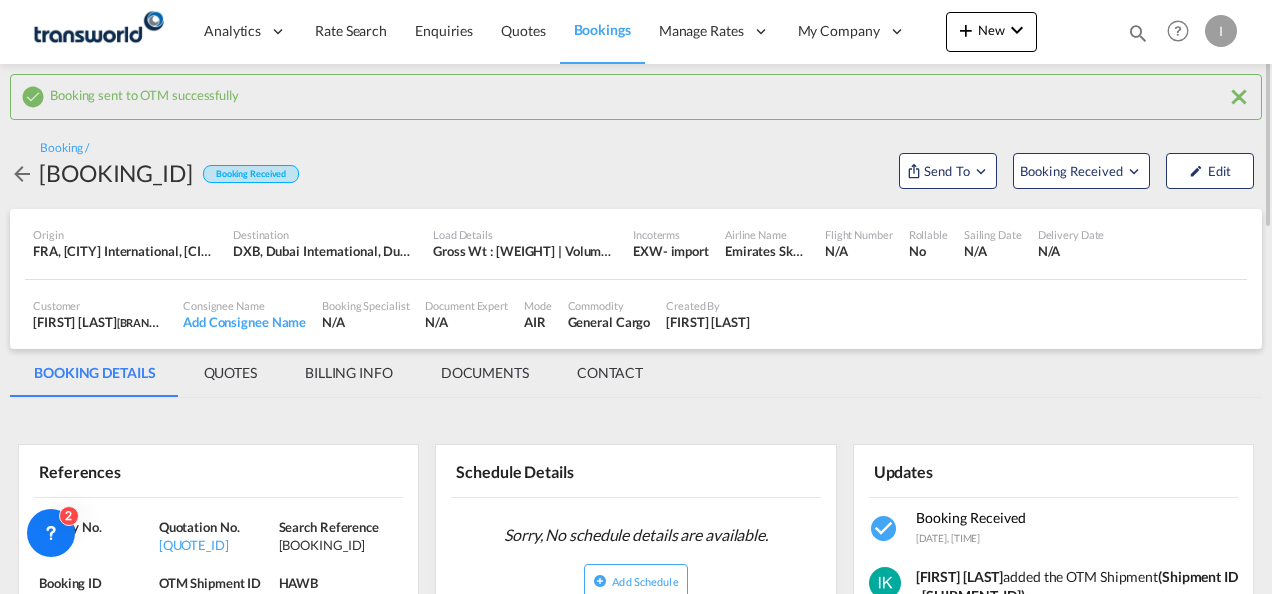 scroll, scrollTop: 100, scrollLeft: 0, axis: vertical 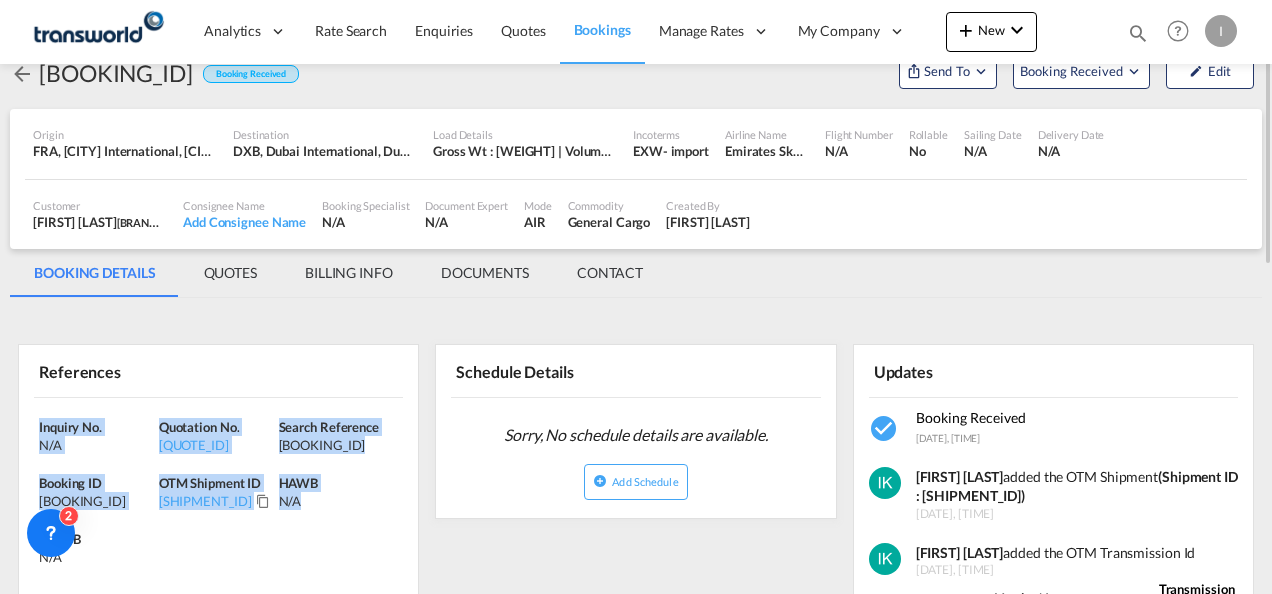 drag, startPoint x: 347, startPoint y: 506, endPoint x: 19, endPoint y: 416, distance: 340.1235 